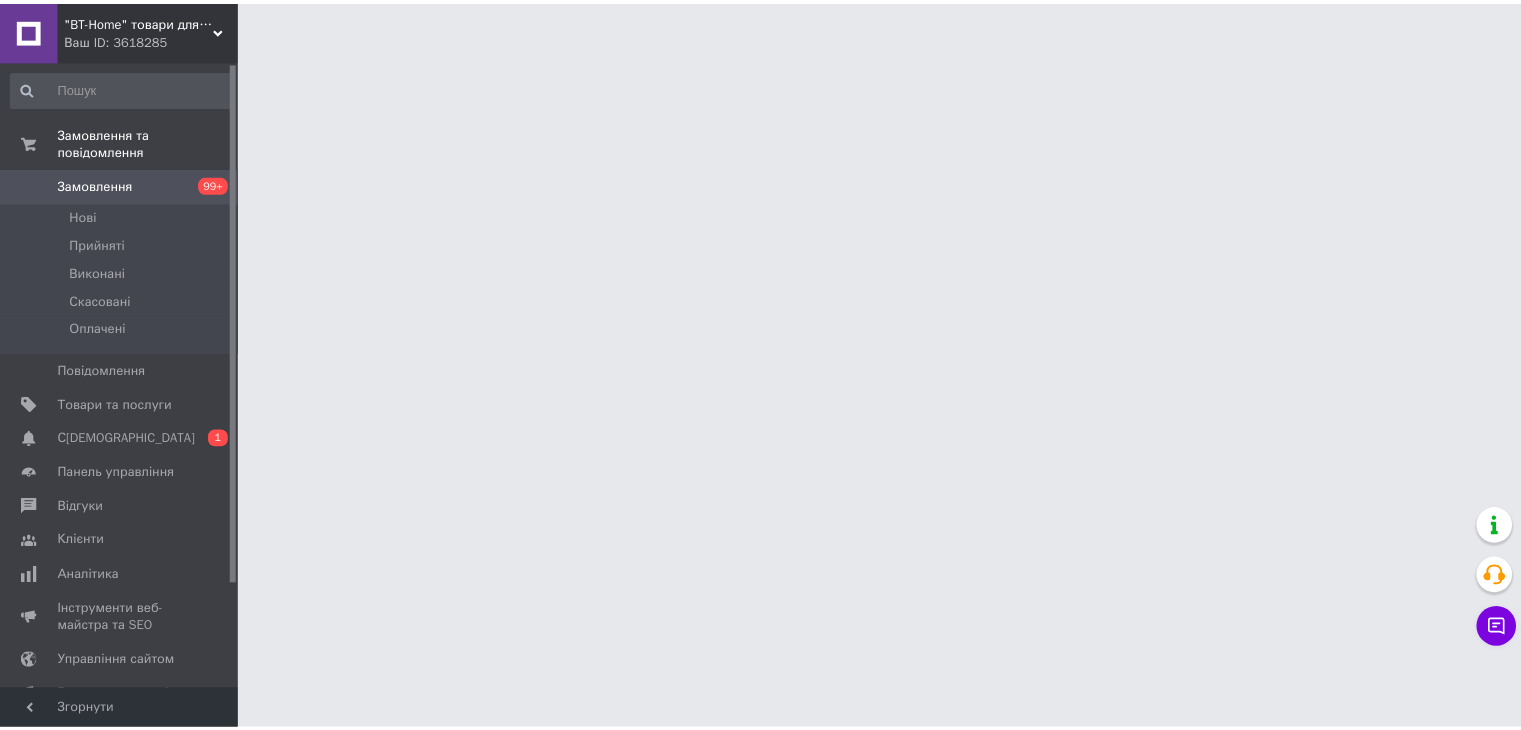 scroll, scrollTop: 0, scrollLeft: 0, axis: both 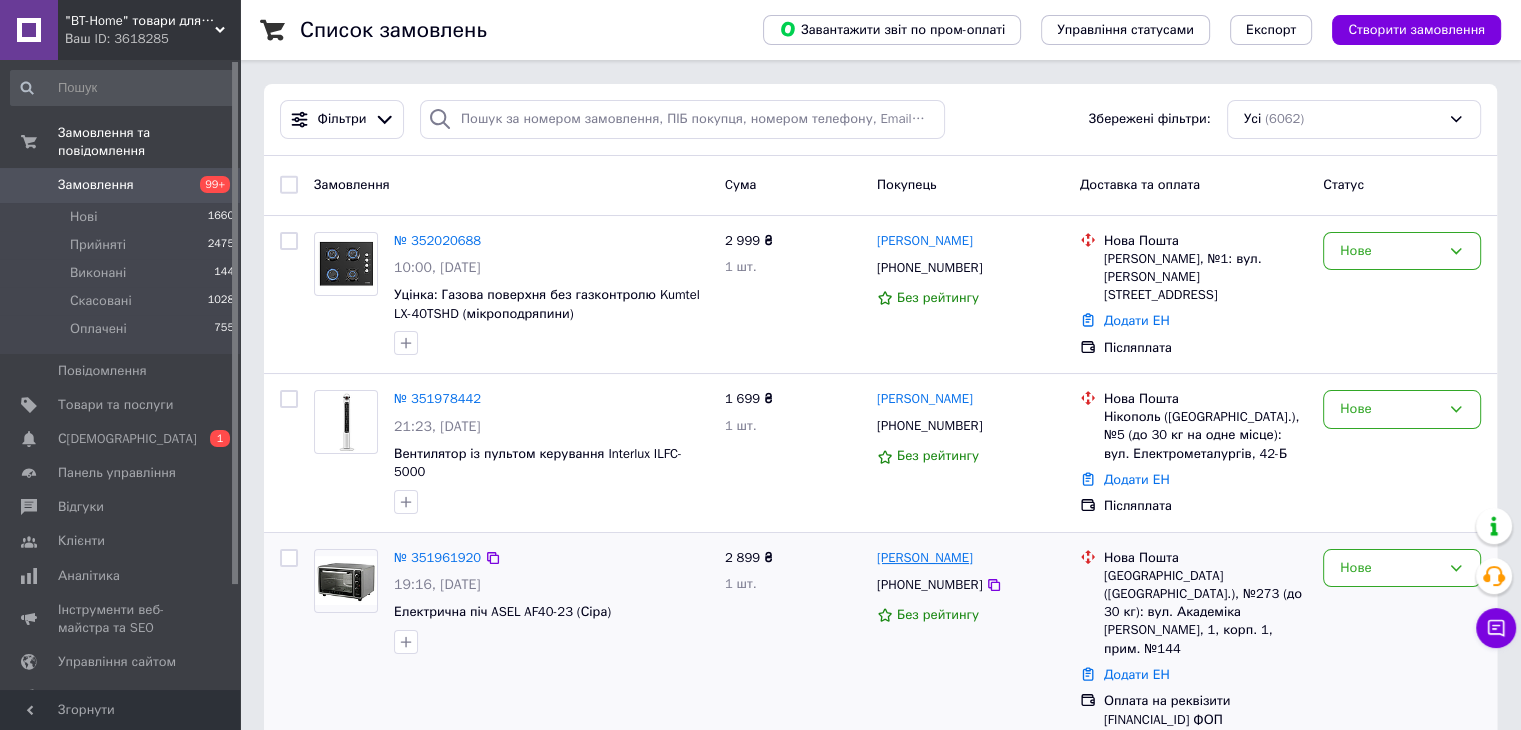click on "[PERSON_NAME]" at bounding box center [925, 558] 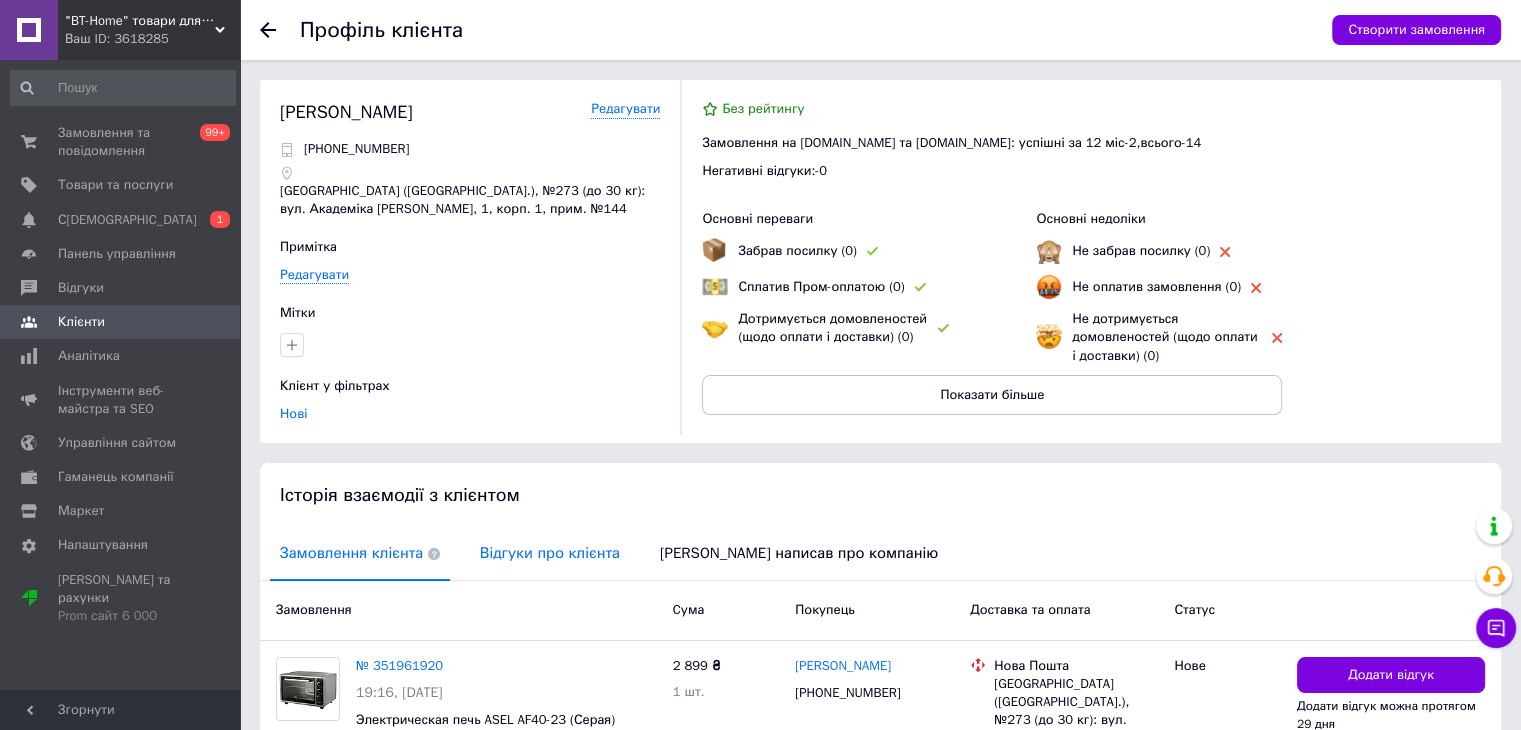 click on "Відгуки про клієнта" at bounding box center [550, 553] 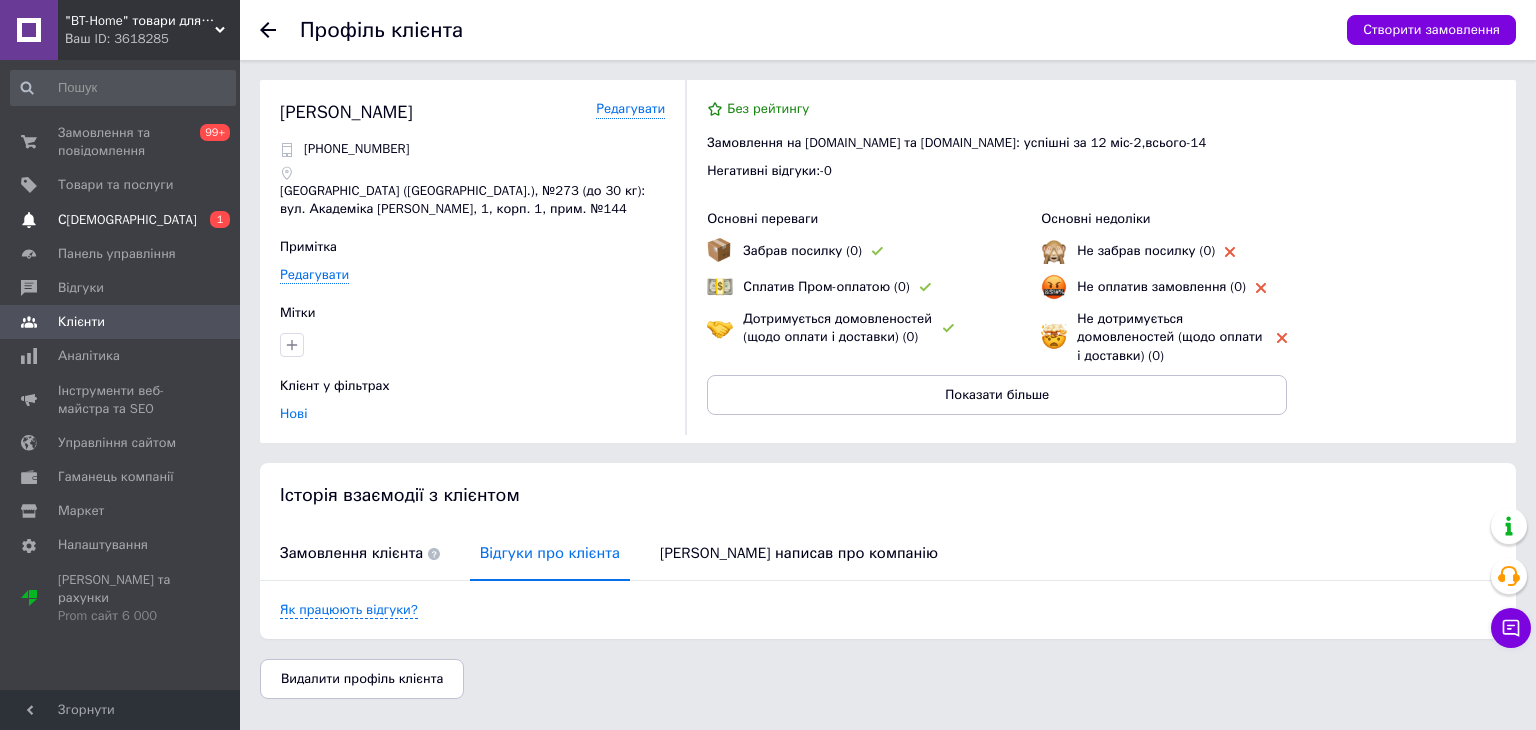 click on "С[DEMOGRAPHIC_DATA]" at bounding box center [127, 220] 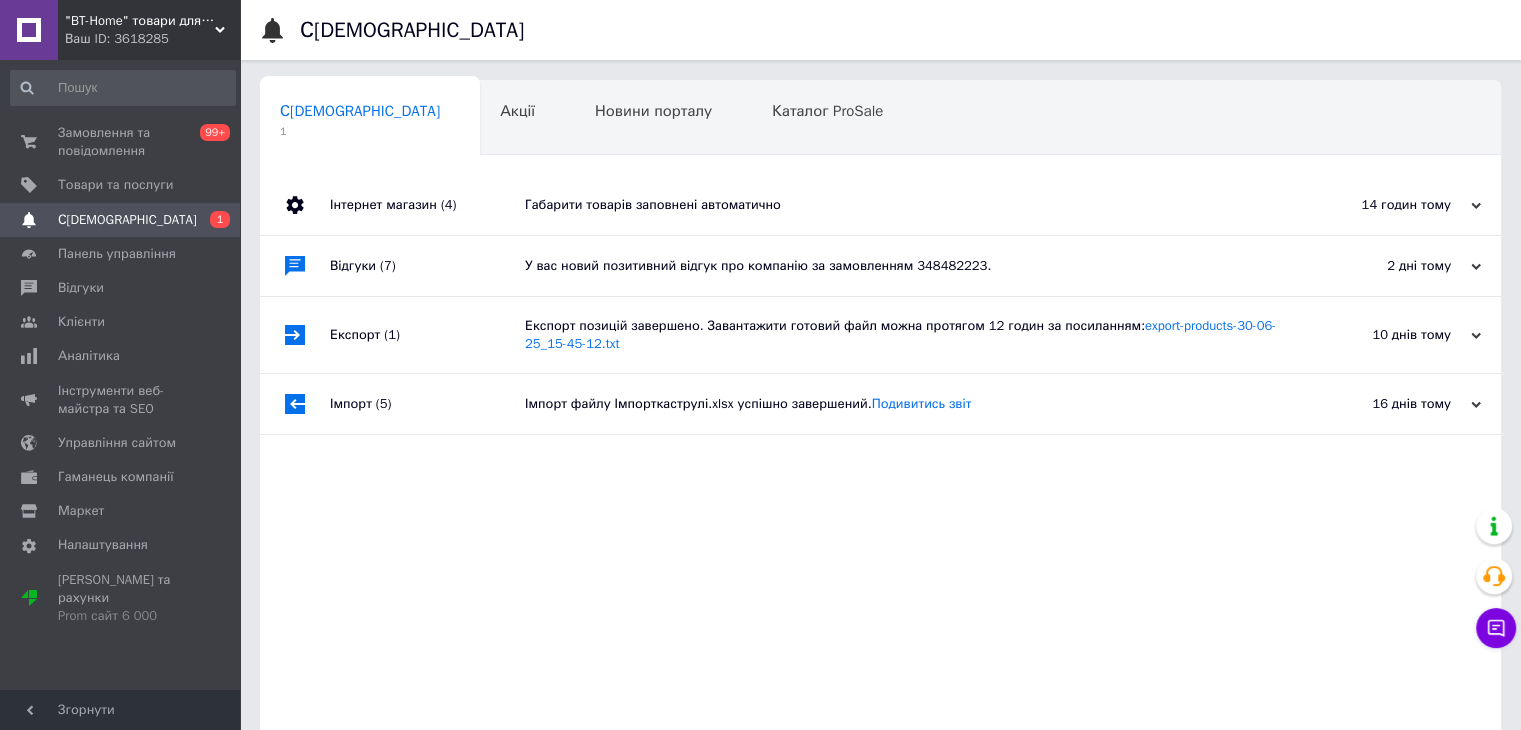 click on "Габарити товарів заповнені автоматично" at bounding box center [903, 205] 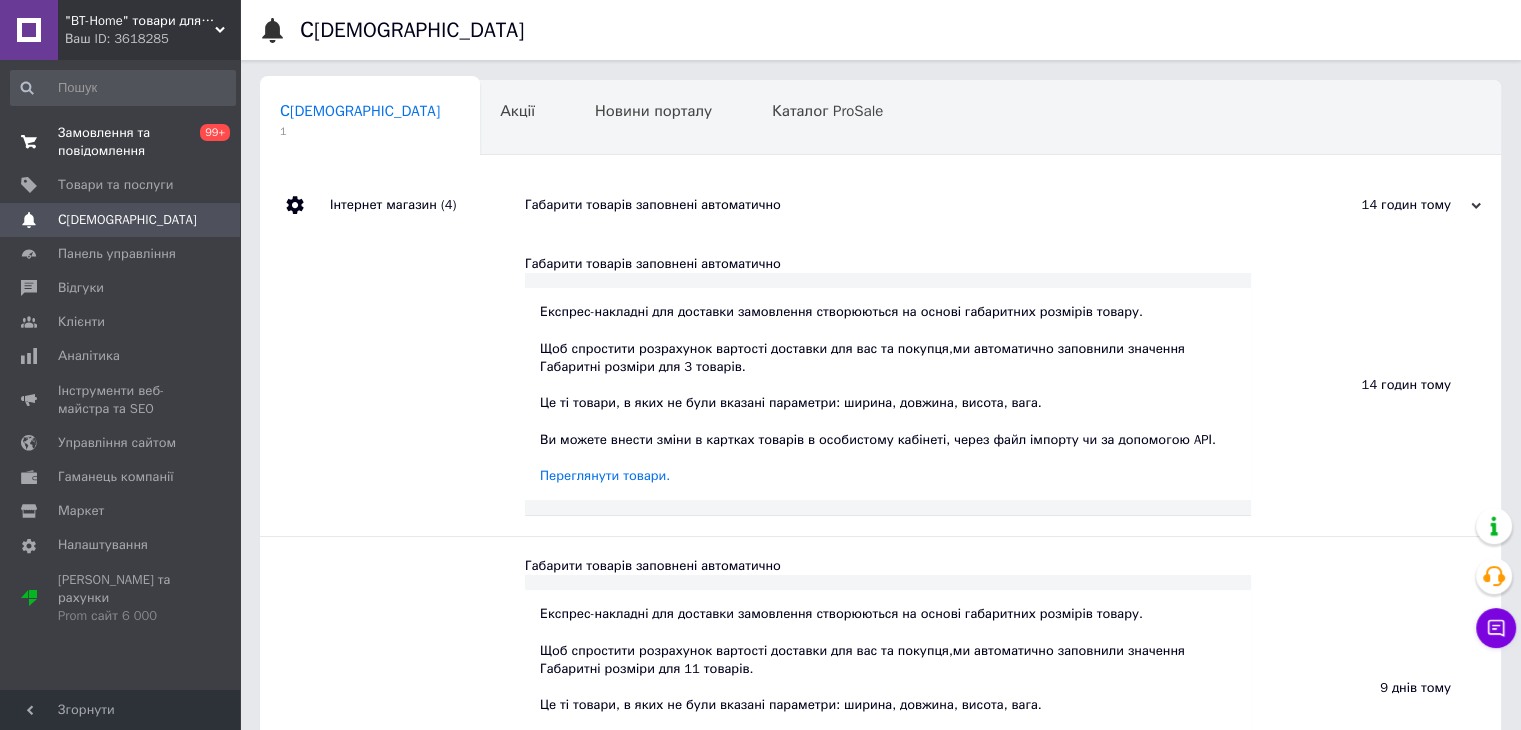 click on "Замовлення та повідомлення" at bounding box center [121, 142] 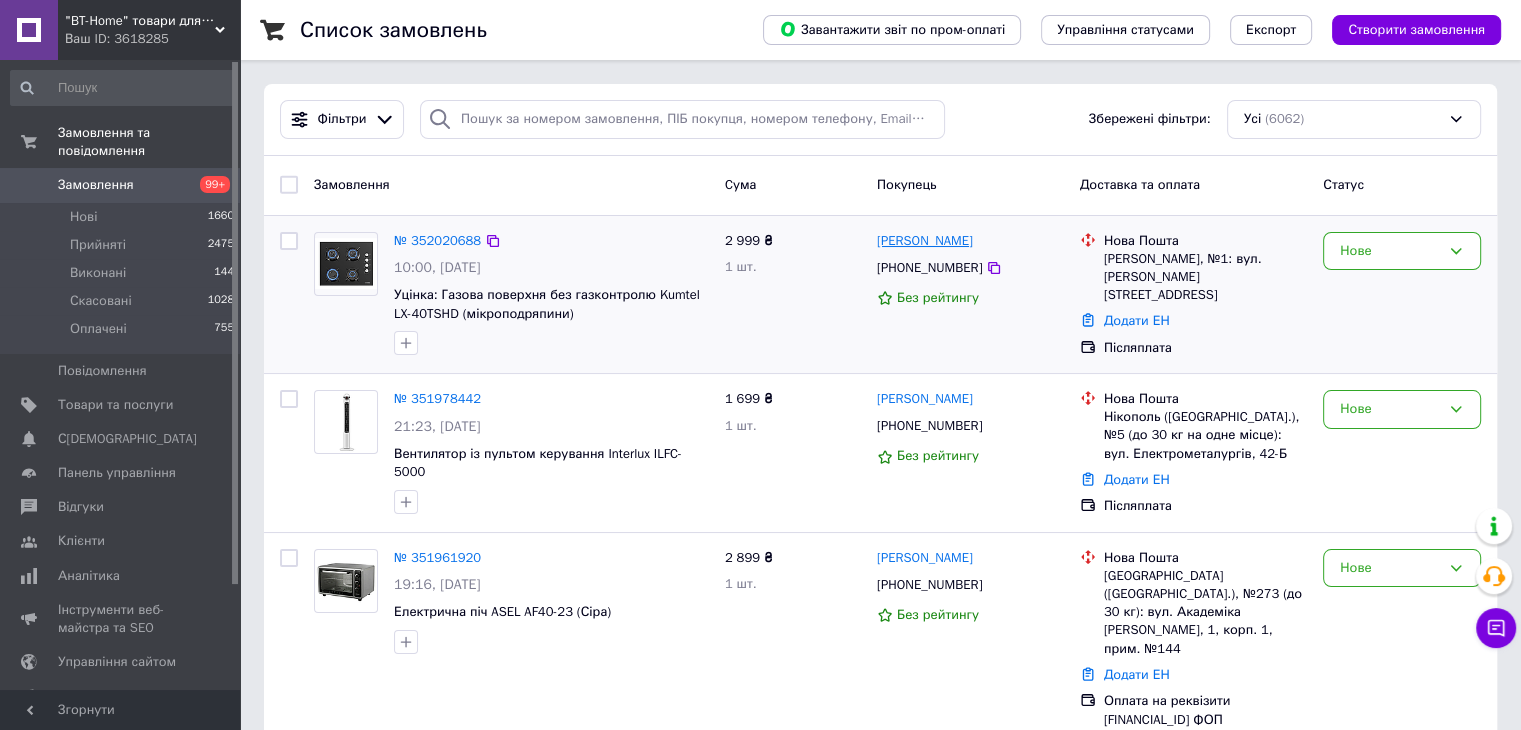 click on "[PERSON_NAME]" at bounding box center (925, 241) 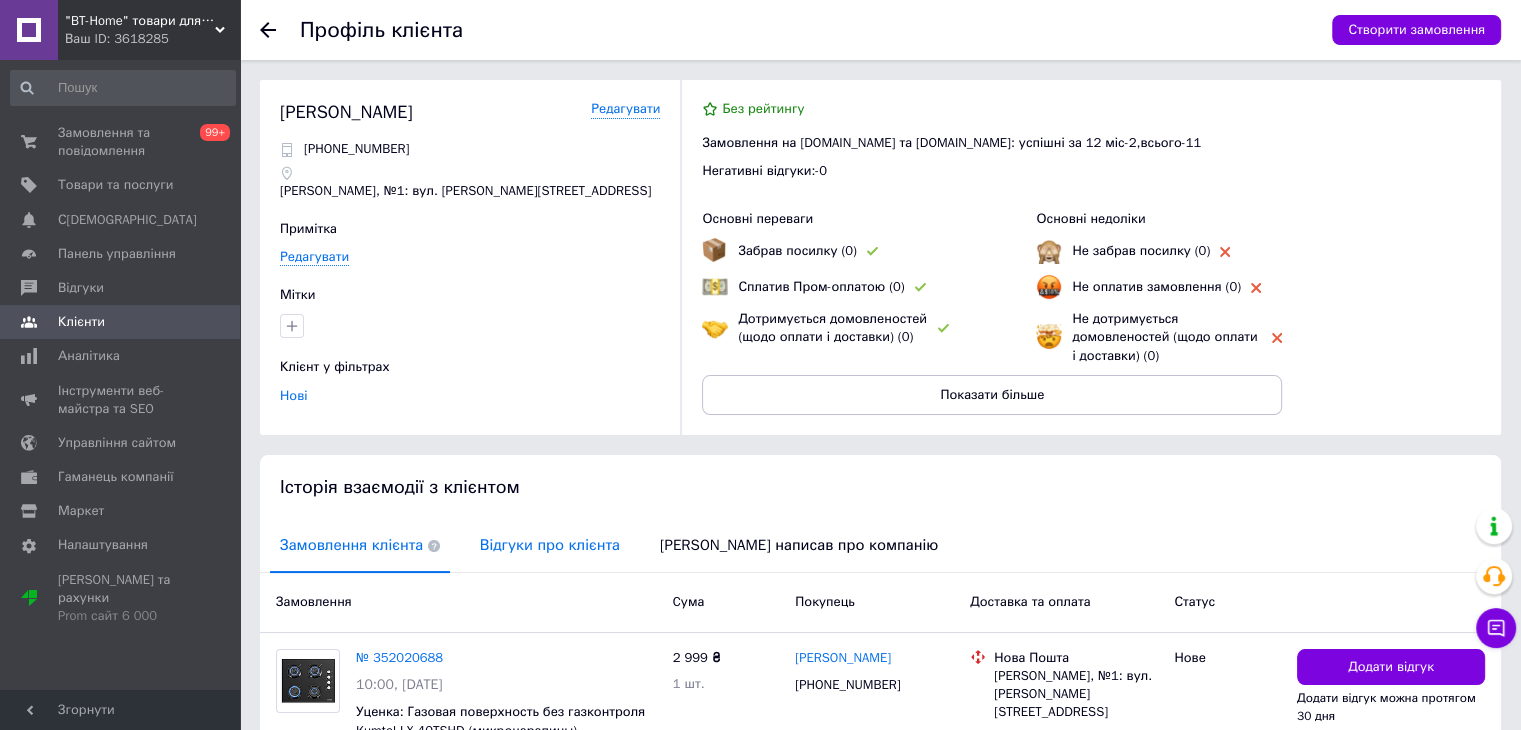 click on "Відгуки про клієнта" at bounding box center [550, 545] 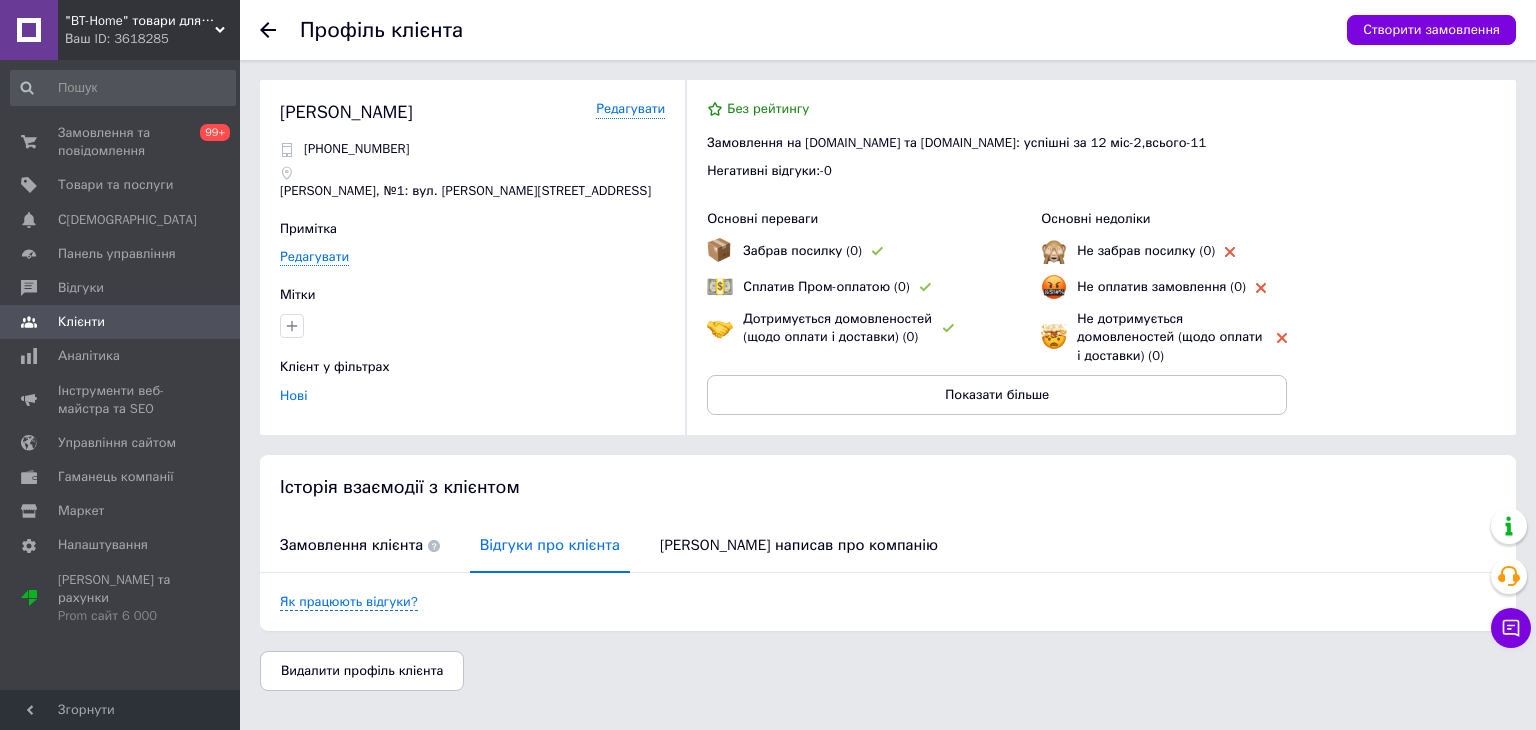 click on "Історія взаємодії з клієнтом" at bounding box center [888, 487] 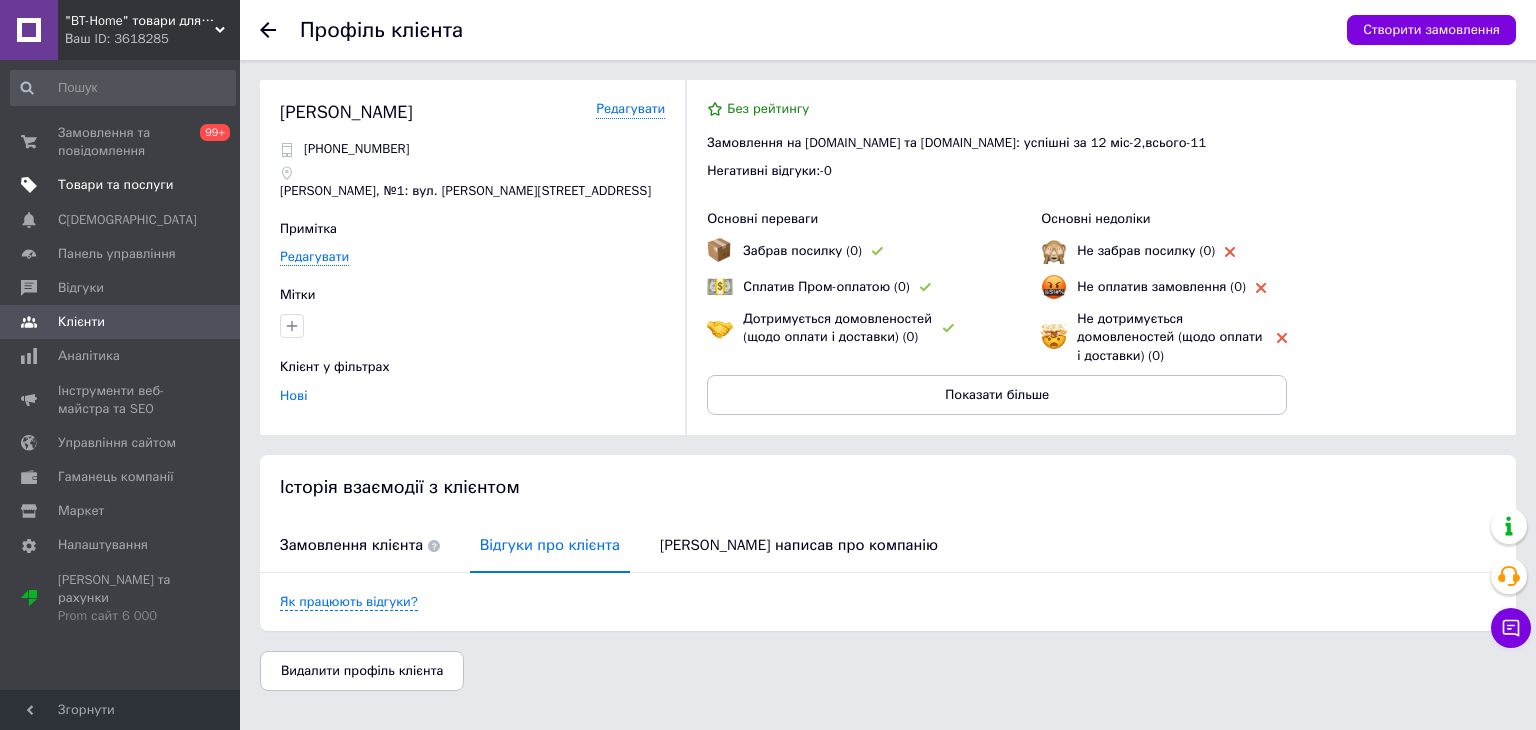 click on "Товари та послуги" at bounding box center [115, 185] 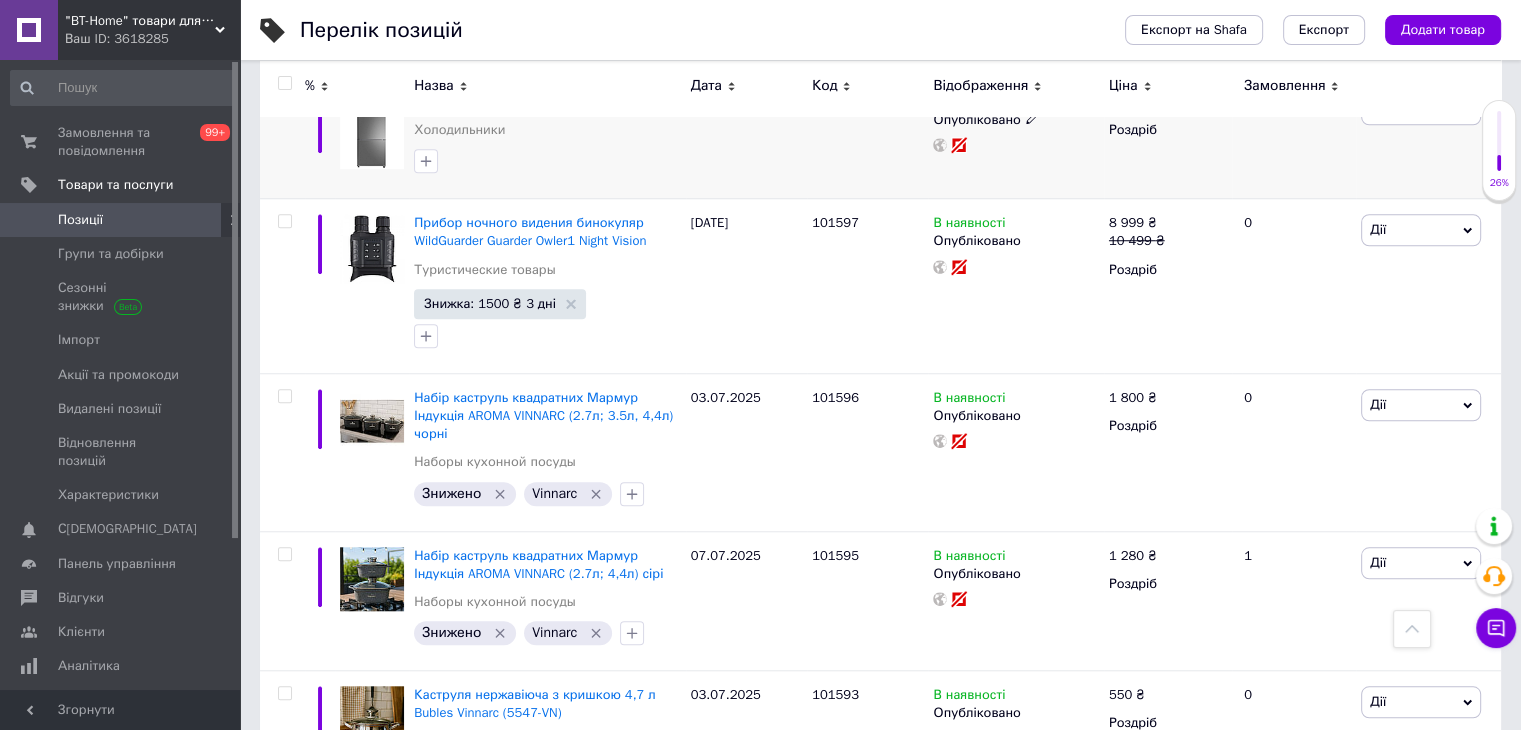 scroll, scrollTop: 1600, scrollLeft: 0, axis: vertical 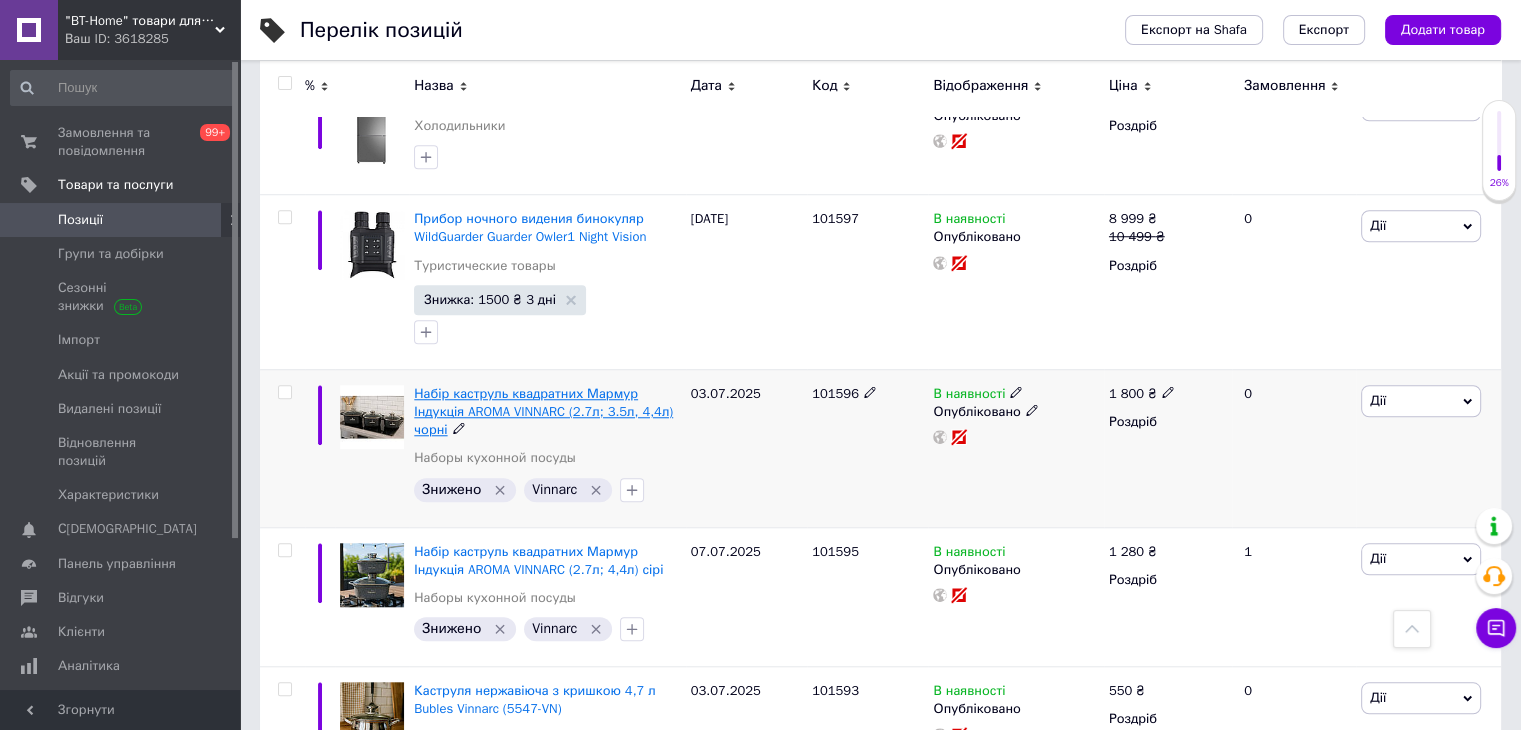 click on "Набір каструль квадратних Мармур Індукція AROMA VINNARC (2.7л; 3.5л, 4,4л) чорні" at bounding box center [543, 411] 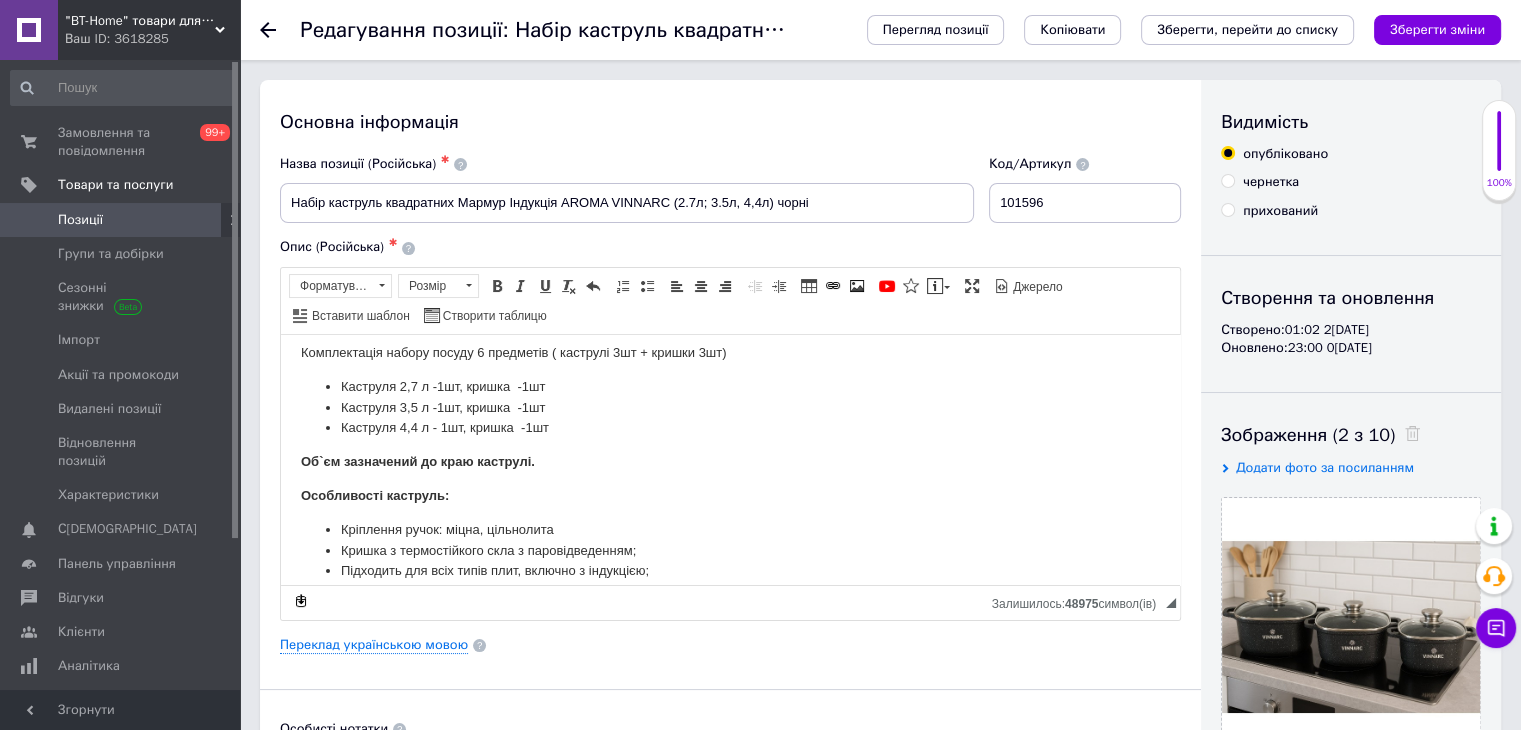 scroll, scrollTop: 284, scrollLeft: 0, axis: vertical 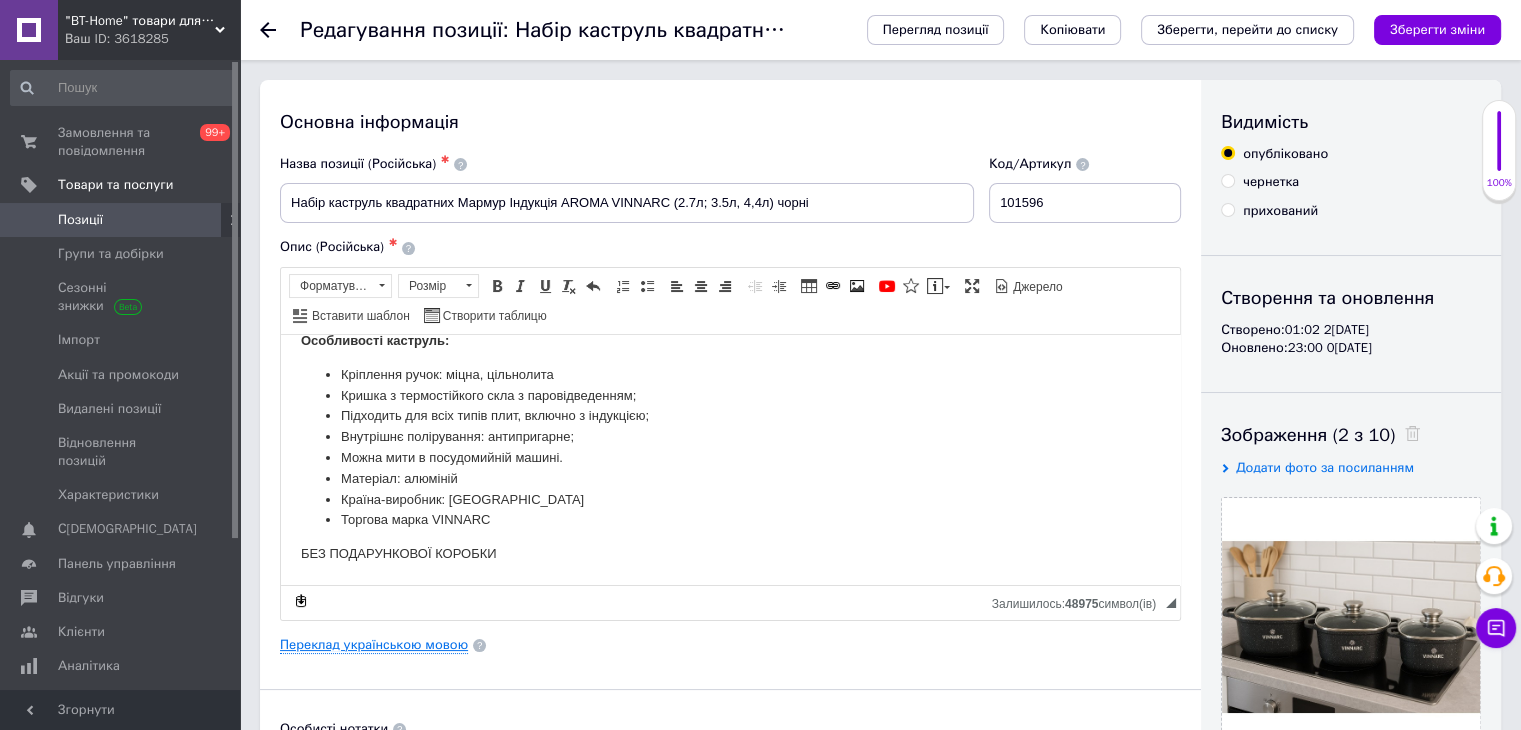 click on "Переклад українською мовою" at bounding box center (374, 645) 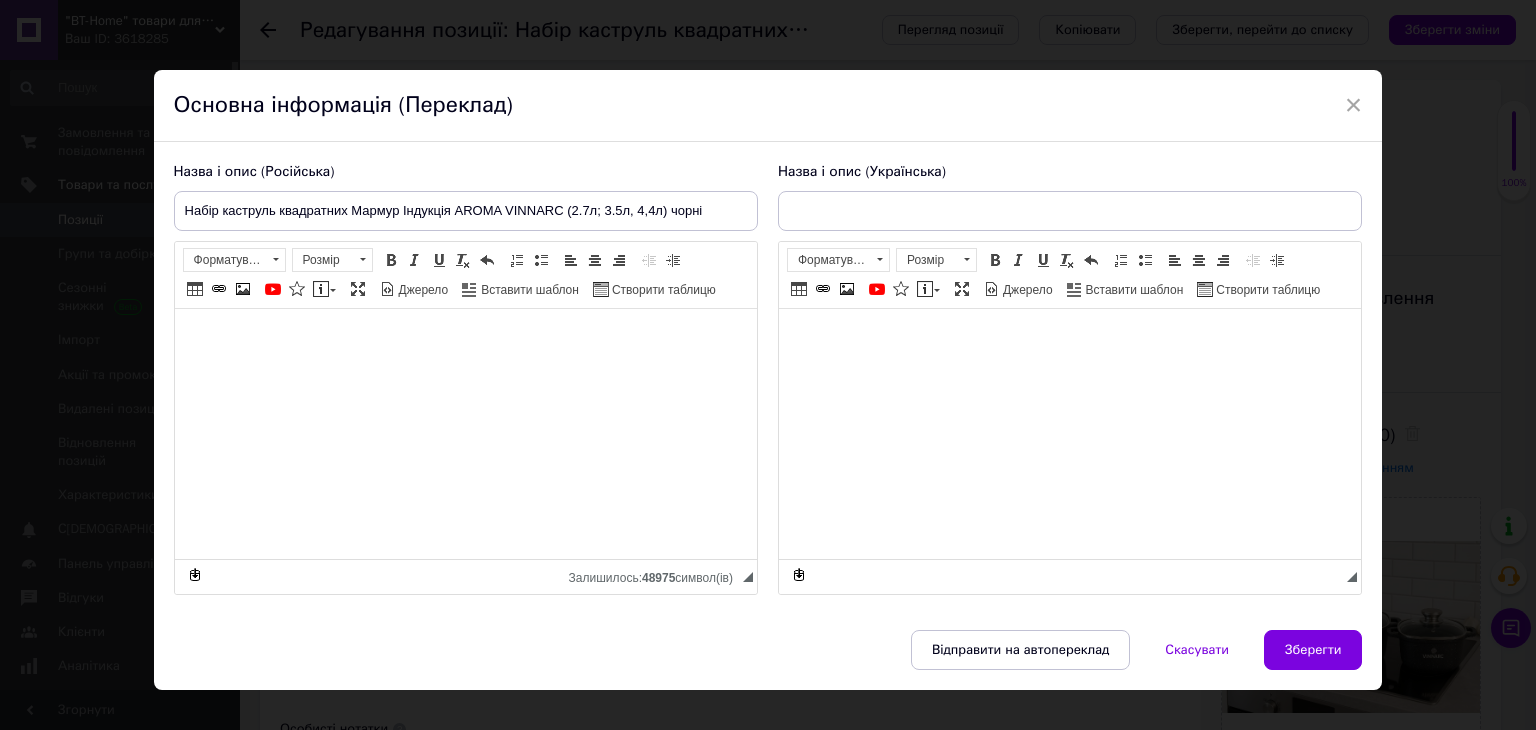 type on "Набір каструль квадратних Мармур Індукція AROMA VINNARC (2.7л; 3.5л, 4,4л) чорні" 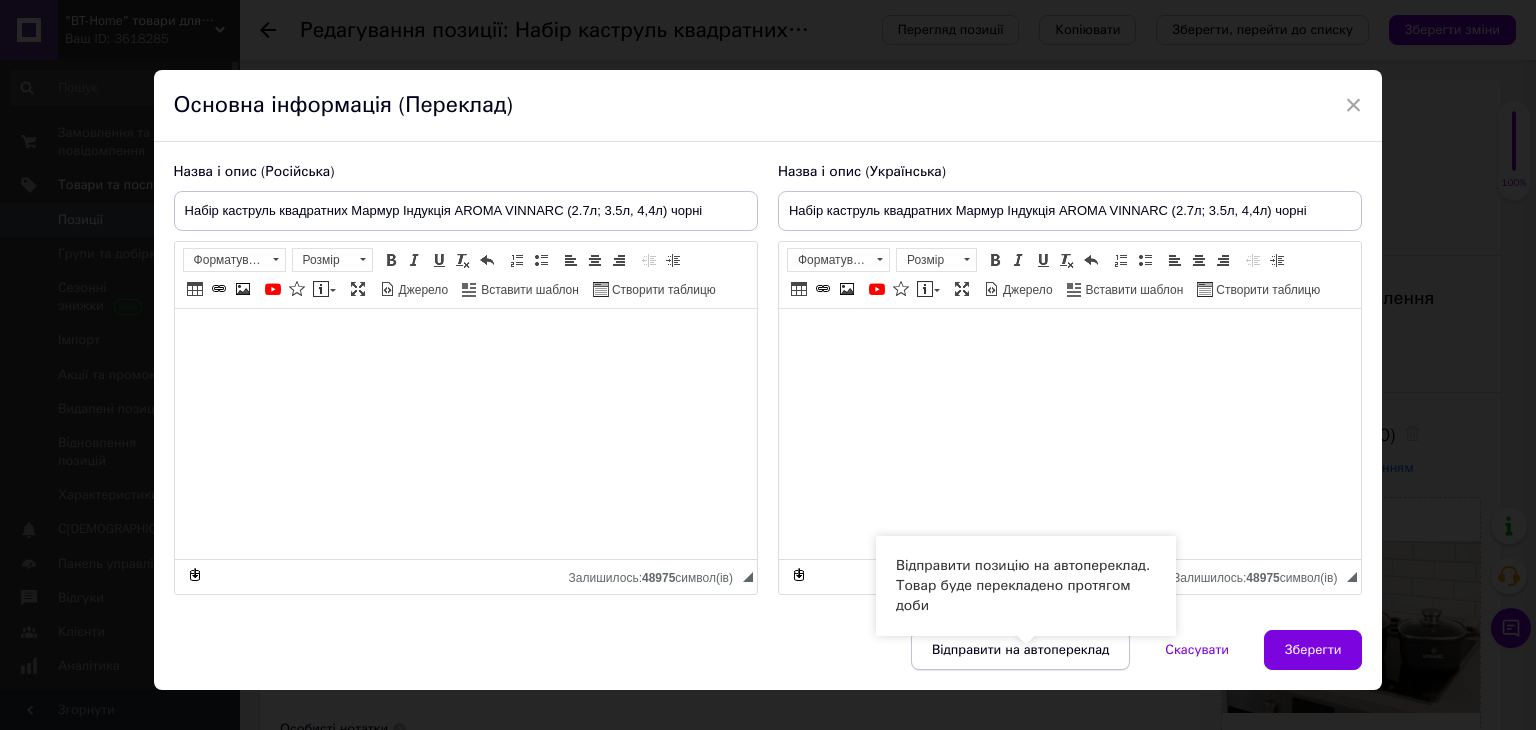 click on "Відправити на автопереклад" at bounding box center [1020, 650] 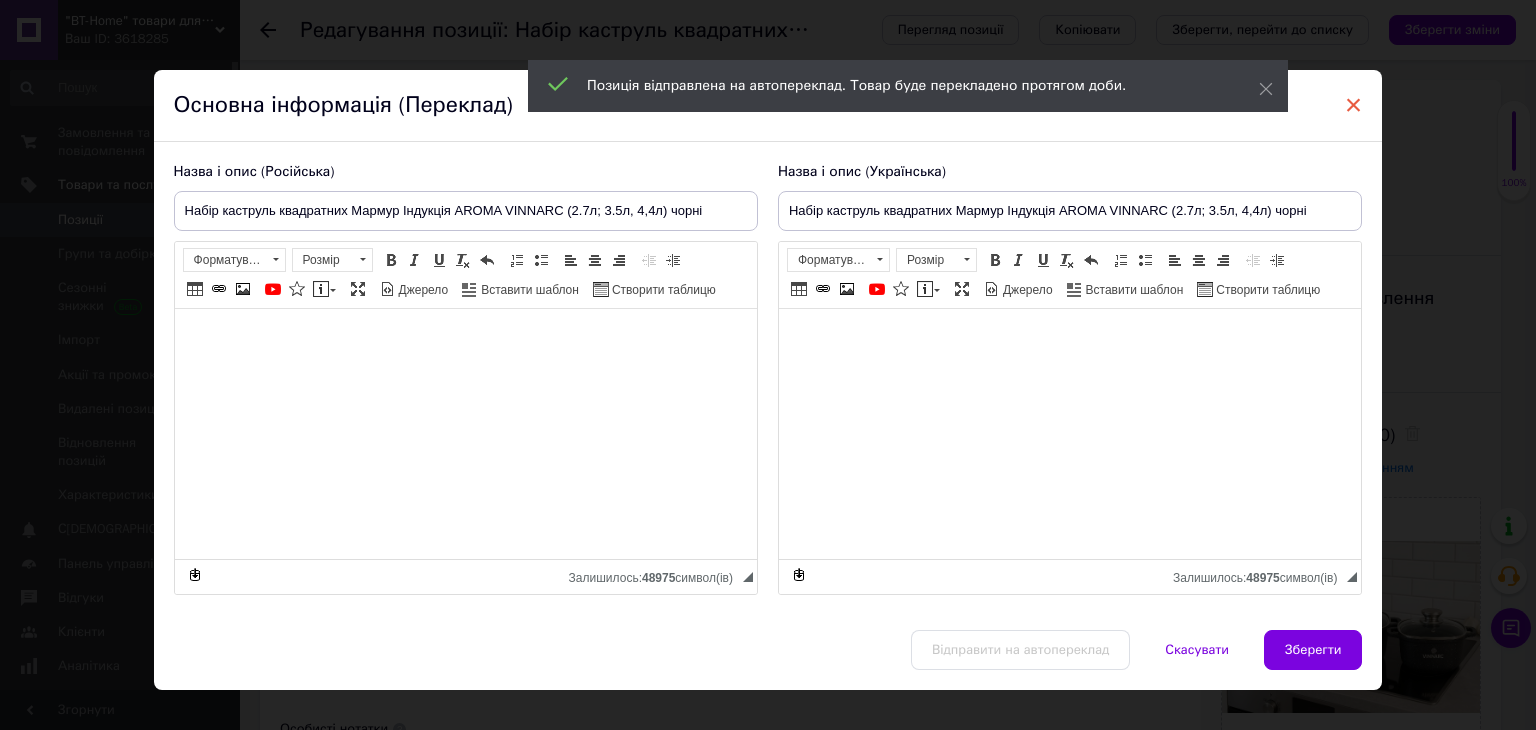 click on "×" at bounding box center [1354, 105] 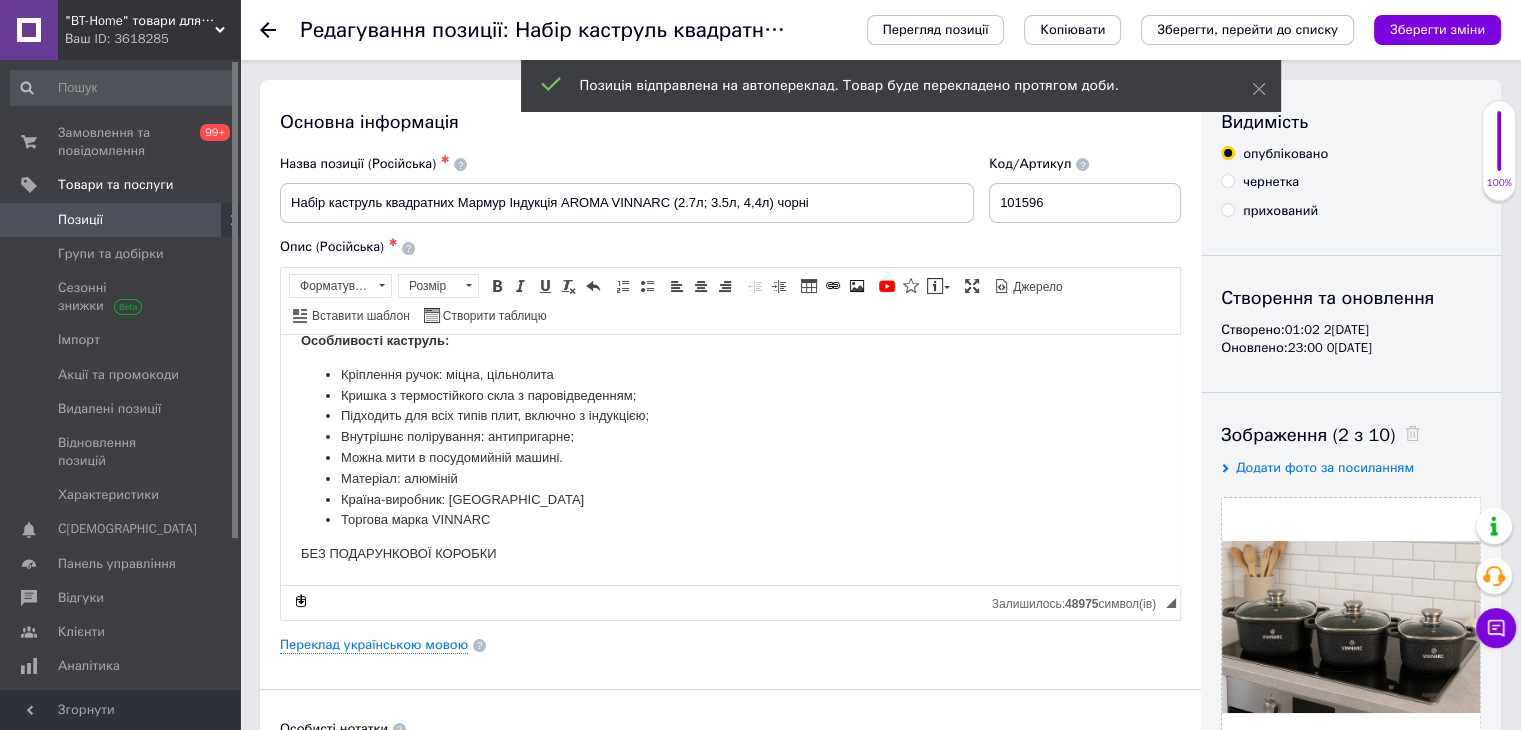 click 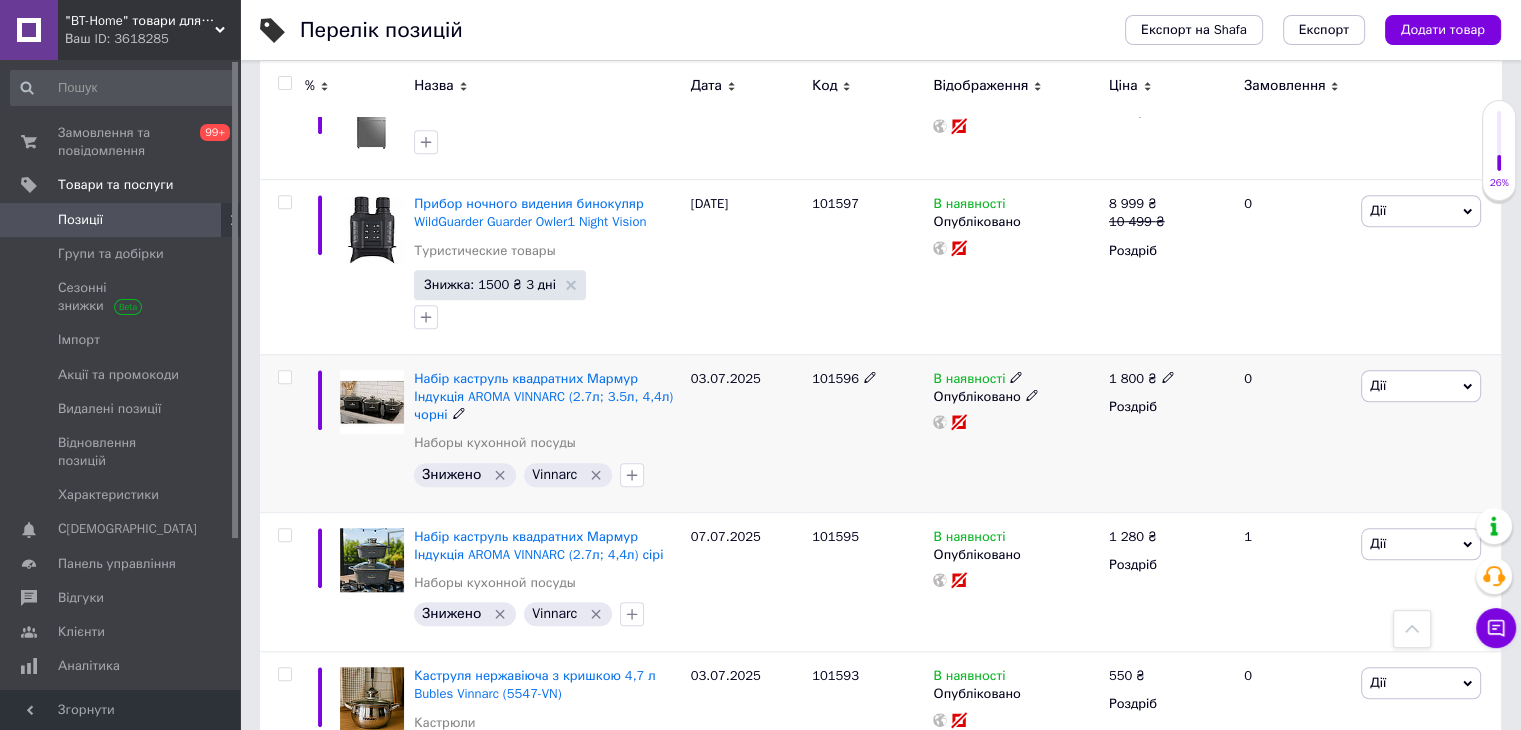 scroll, scrollTop: 1400, scrollLeft: 0, axis: vertical 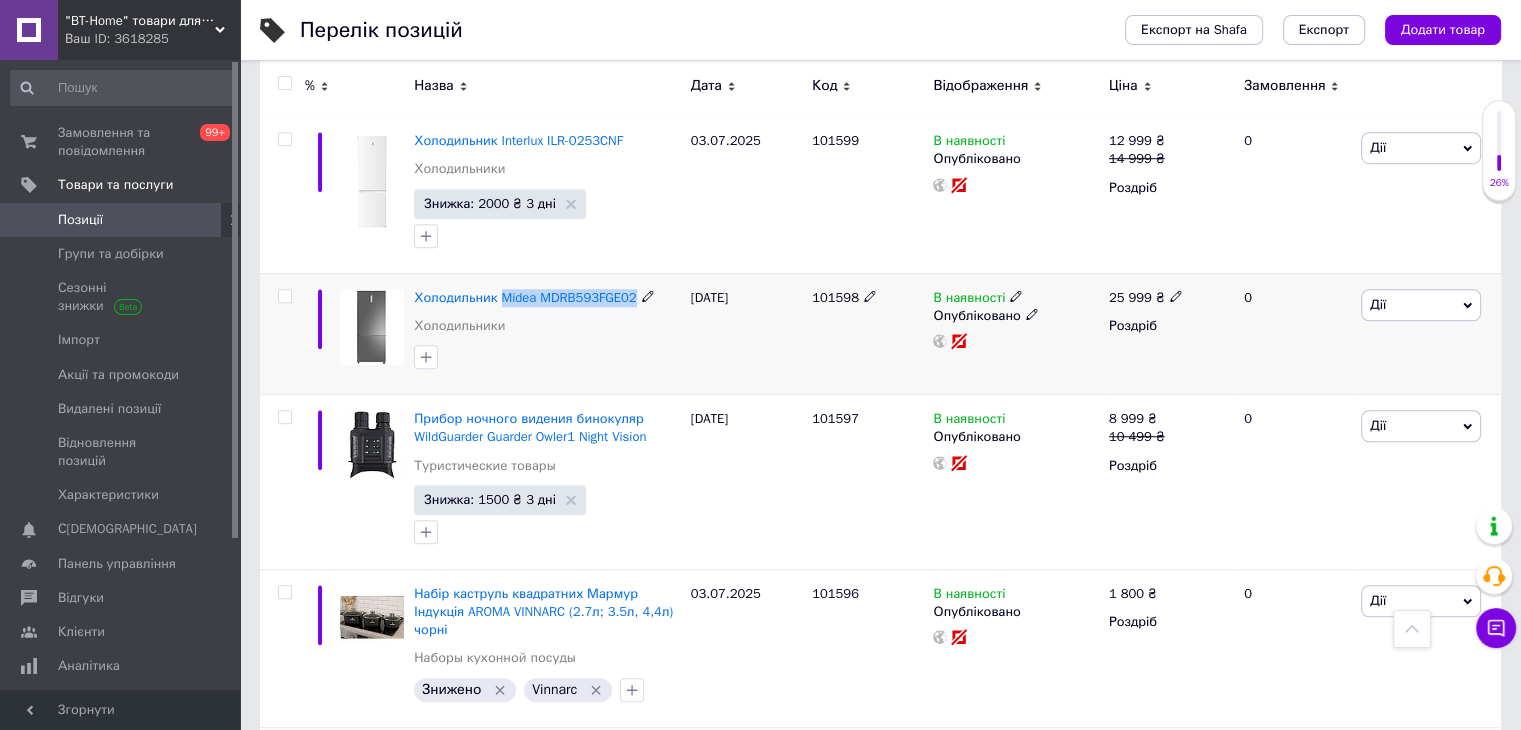 drag, startPoint x: 499, startPoint y: 277, endPoint x: 640, endPoint y: 281, distance: 141.05673 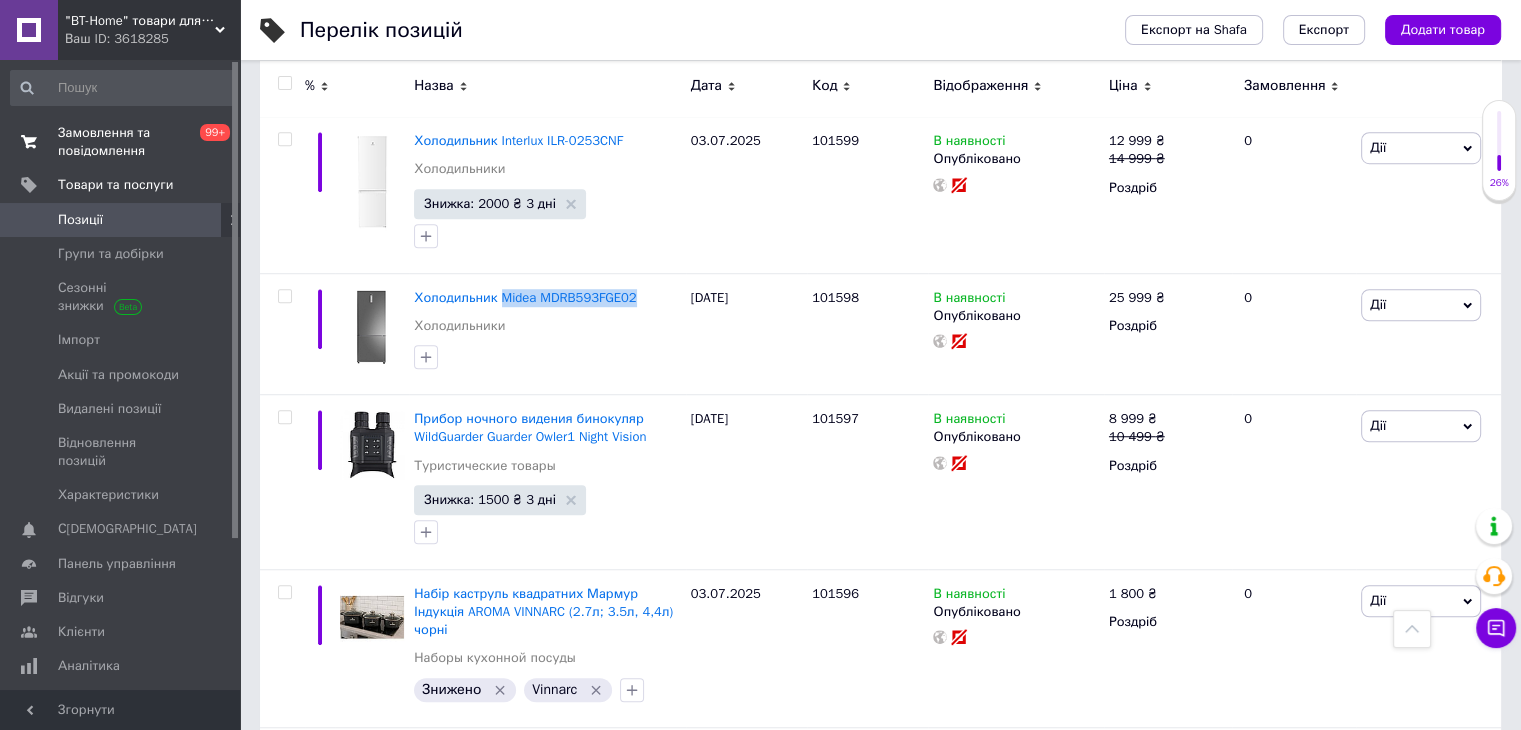 click on "Замовлення та повідомлення" at bounding box center (121, 142) 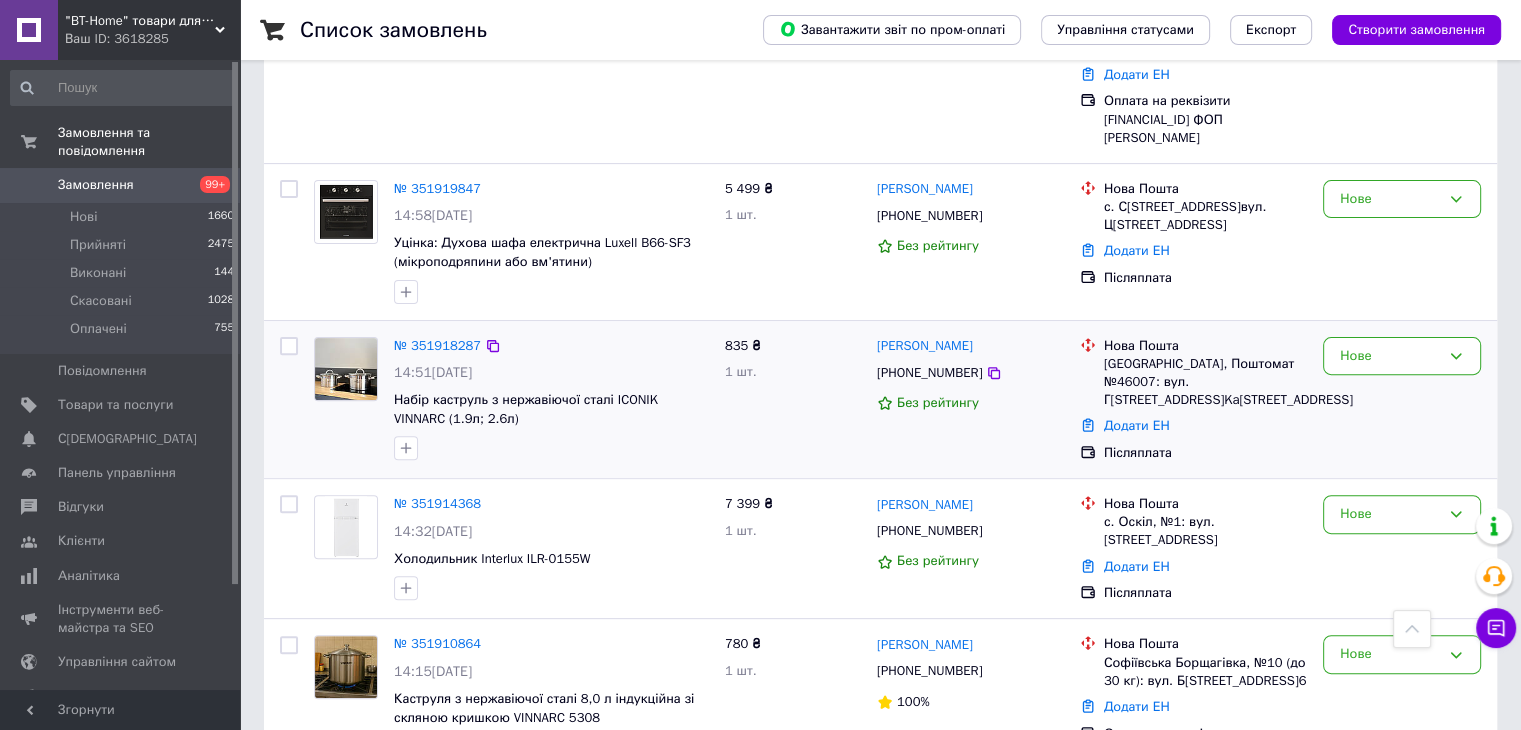 scroll, scrollTop: 700, scrollLeft: 0, axis: vertical 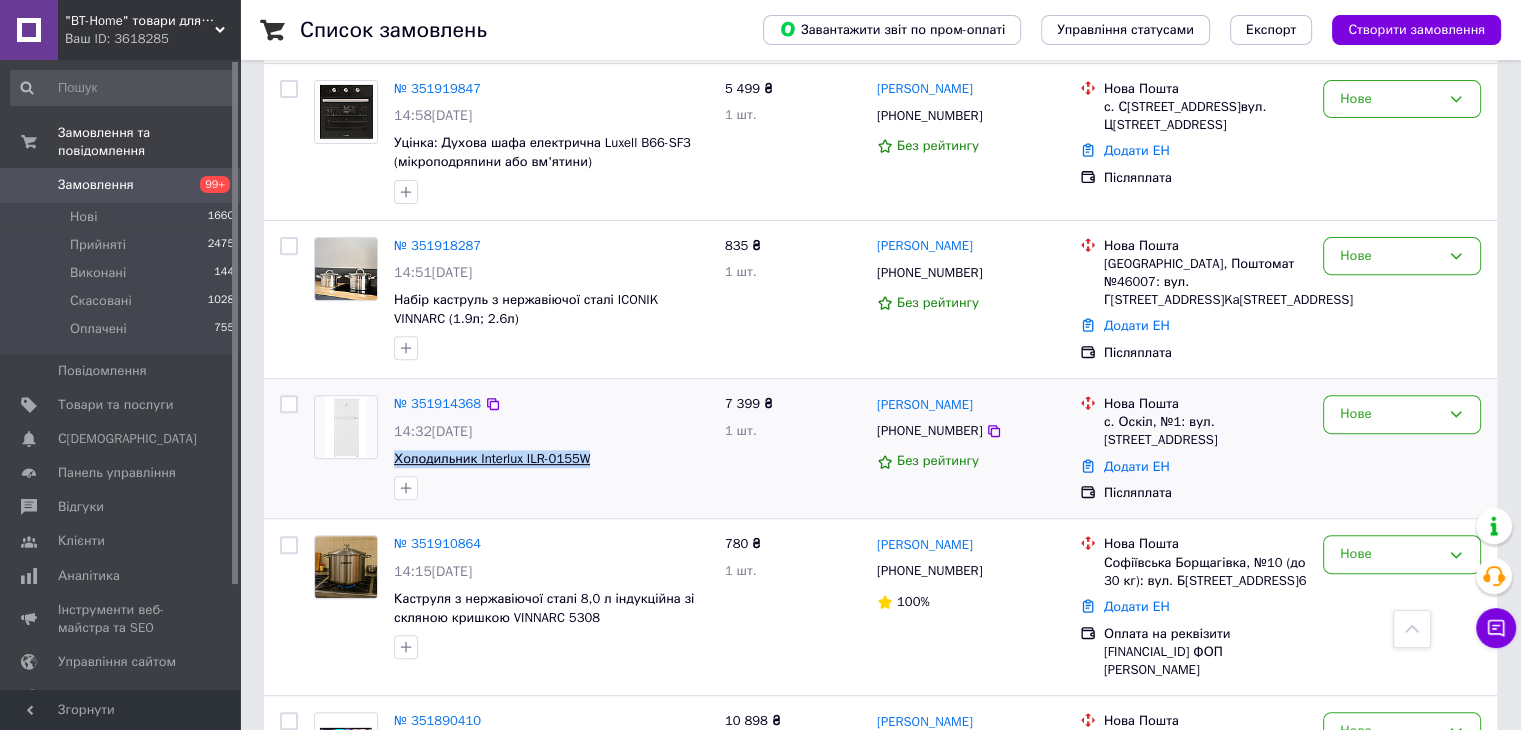 drag, startPoint x: 592, startPoint y: 455, endPoint x: 393, endPoint y: 450, distance: 199.0628 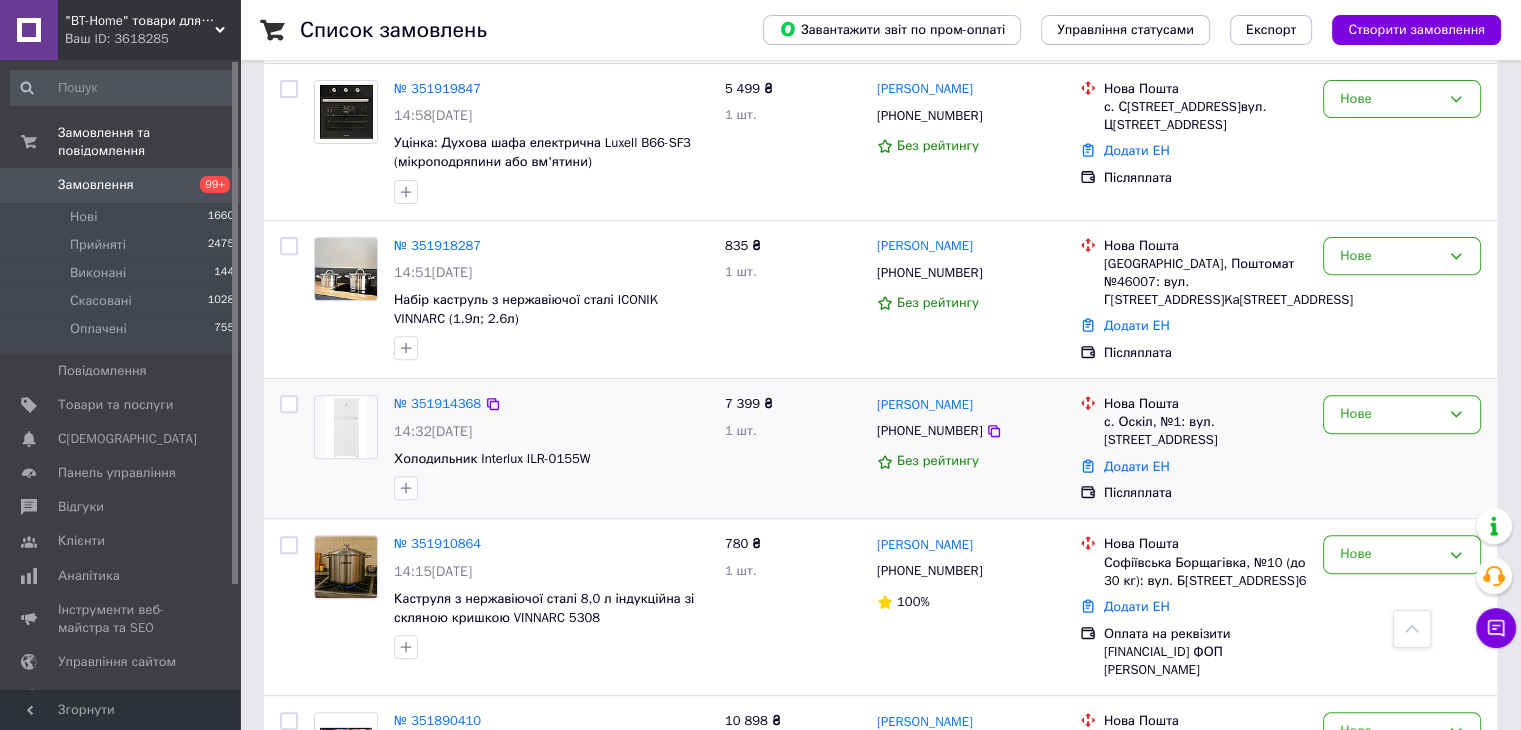click at bounding box center (346, 447) 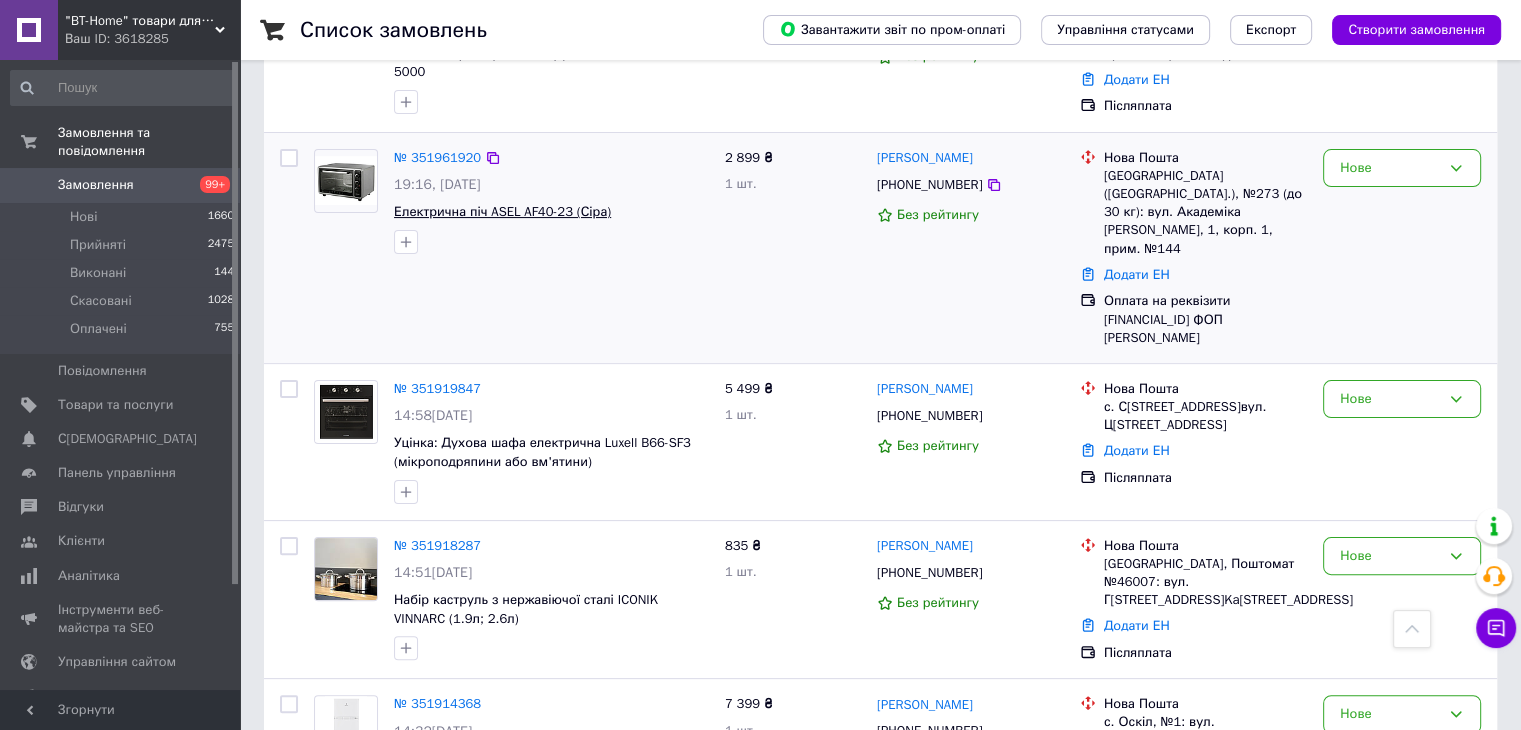scroll, scrollTop: 0, scrollLeft: 0, axis: both 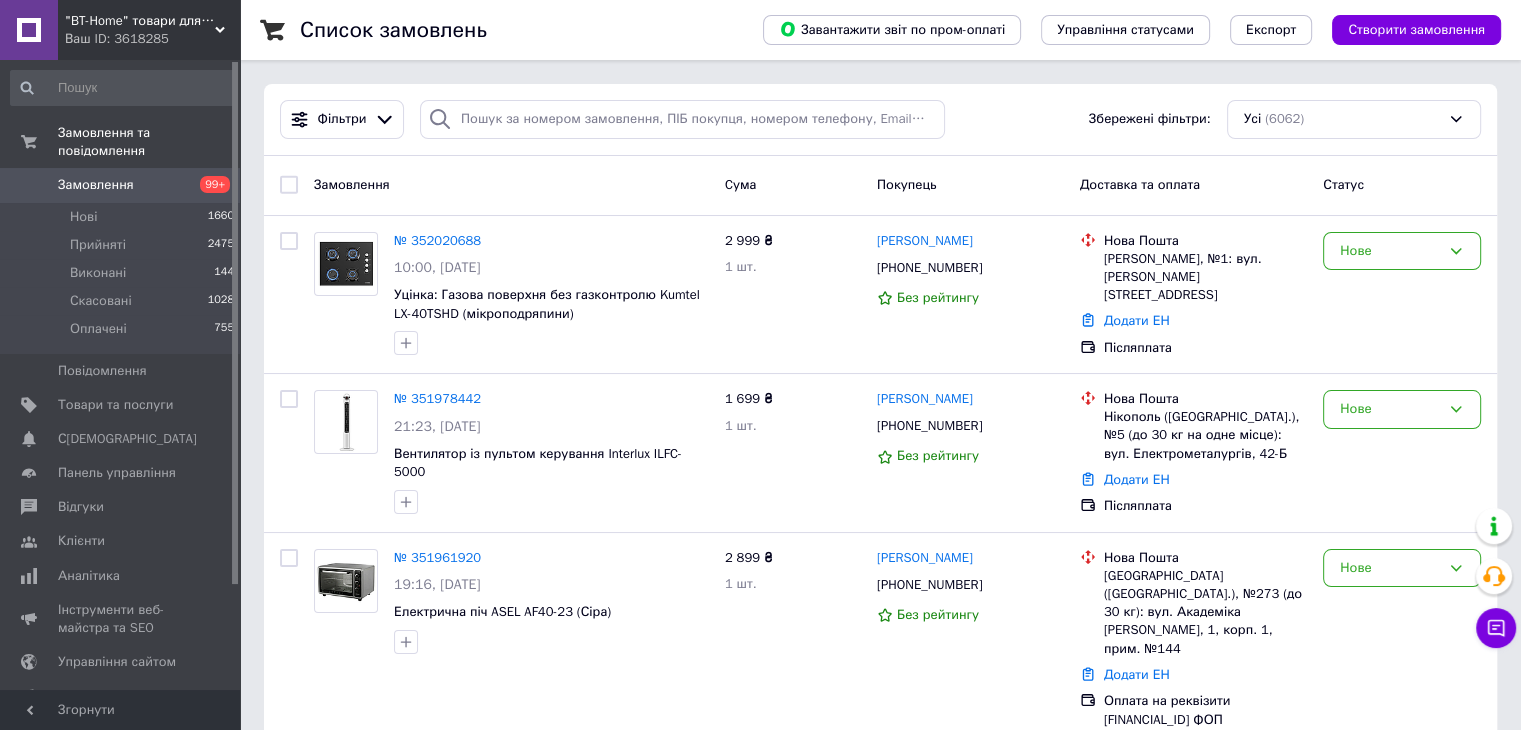 click on "99+" at bounding box center [212, 185] 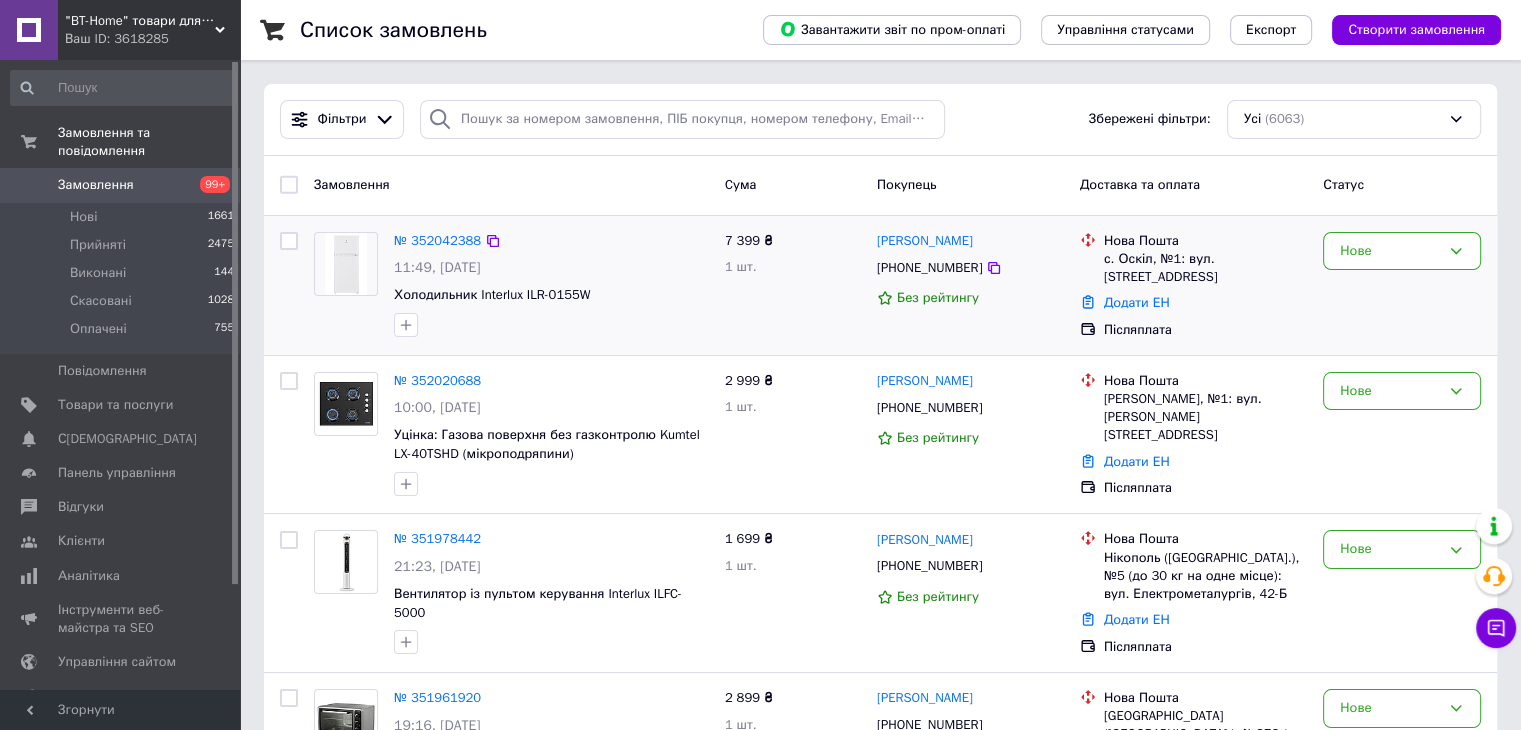 click on "[PERSON_NAME]" at bounding box center (925, 241) 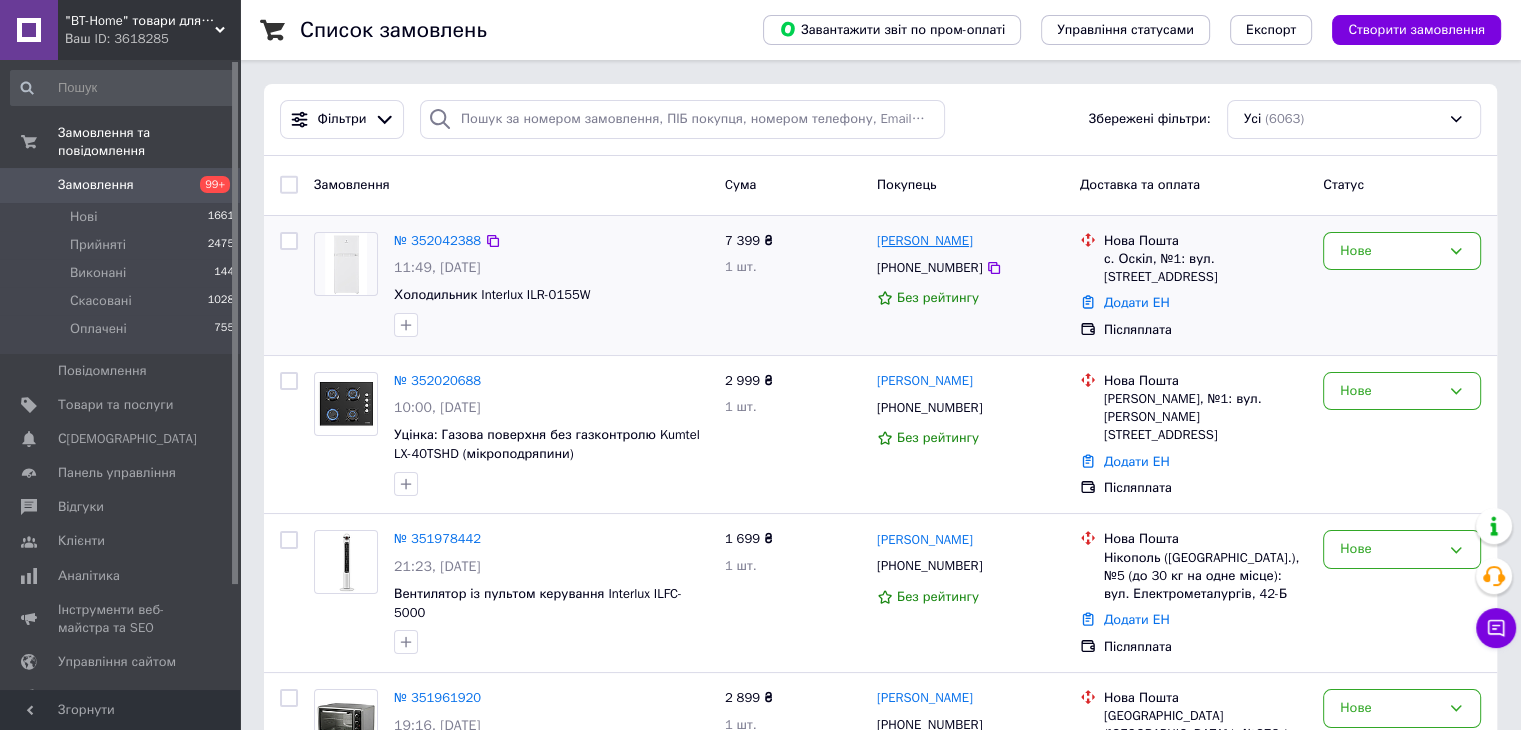 click on "[PERSON_NAME]" at bounding box center (925, 241) 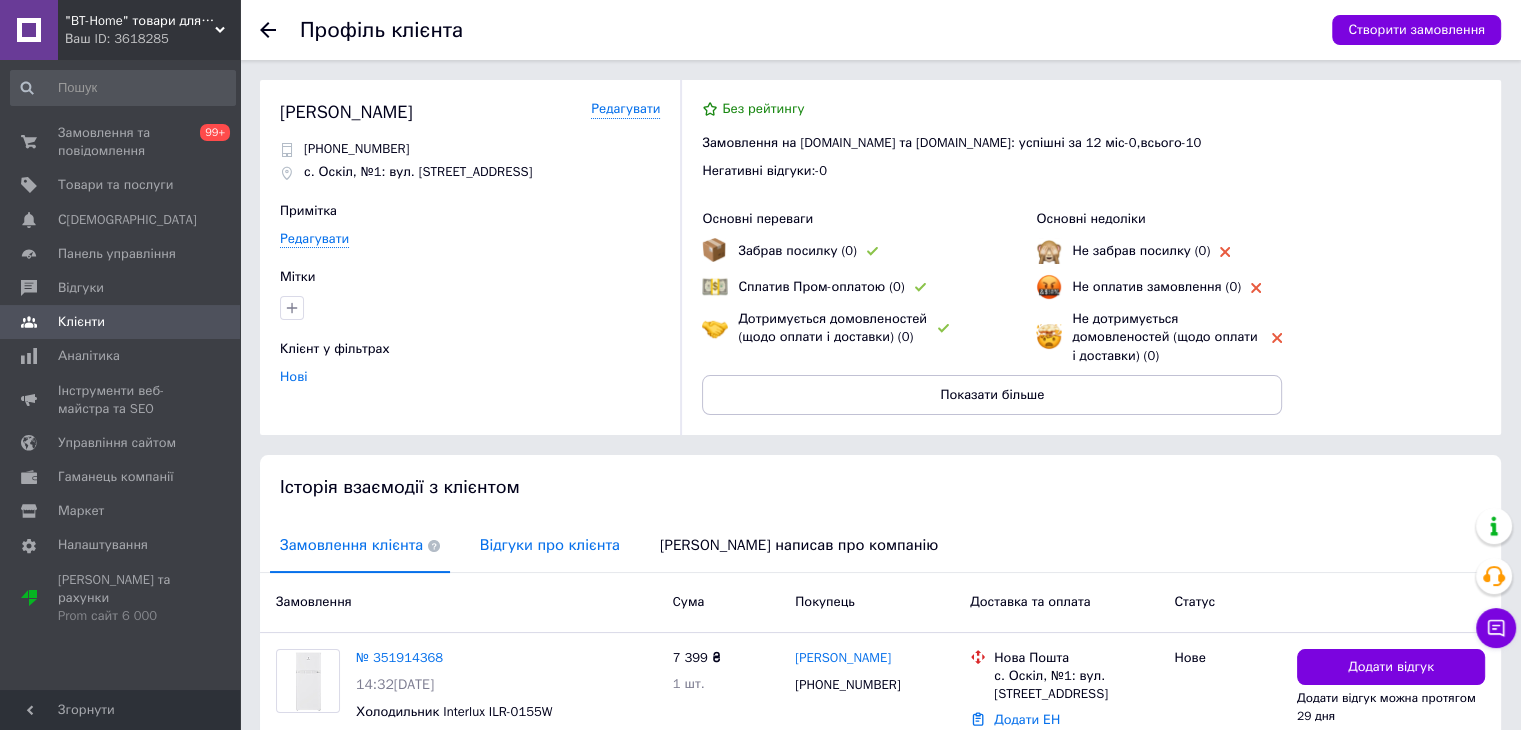 click on "Відгуки про клієнта" at bounding box center [550, 545] 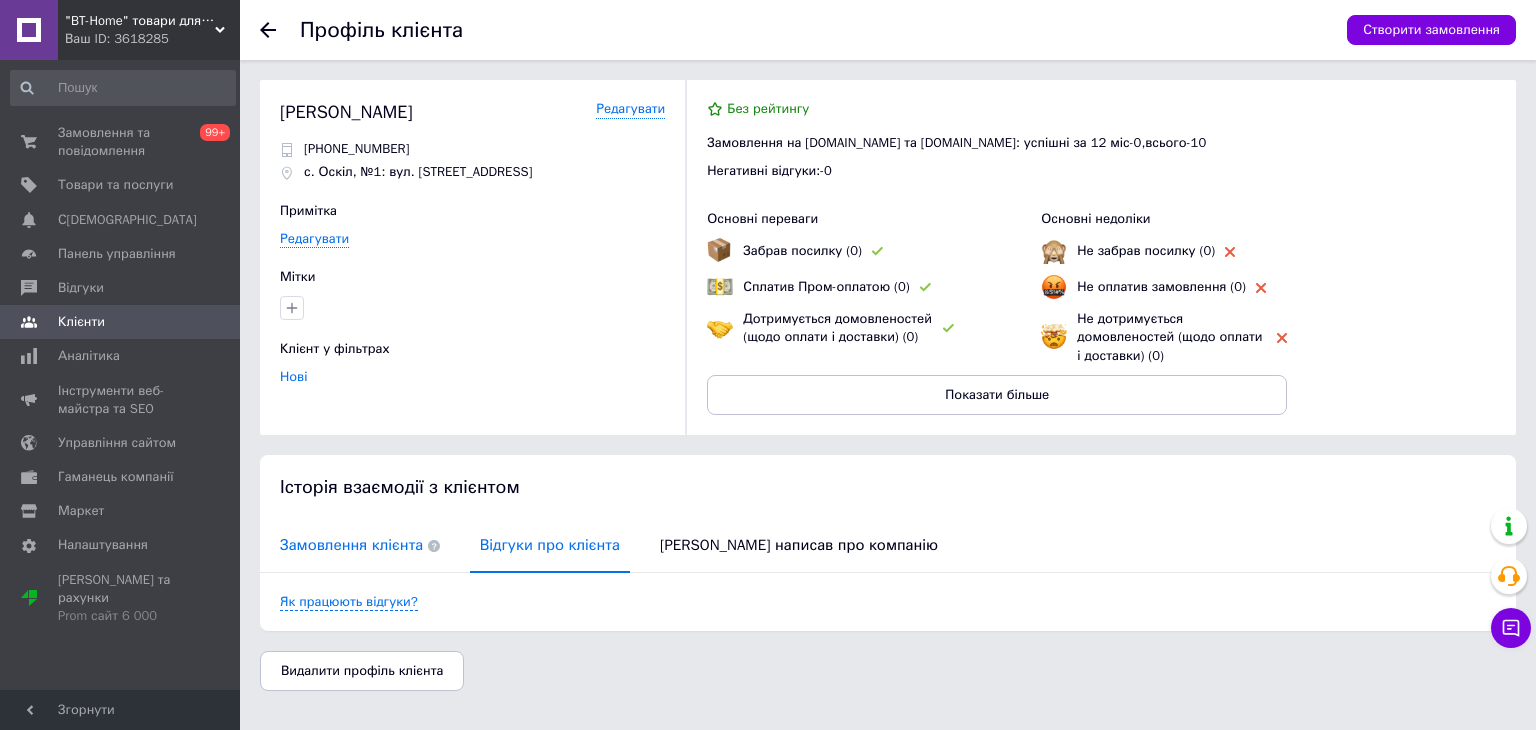 click on "Замовлення клієнта" at bounding box center (360, 545) 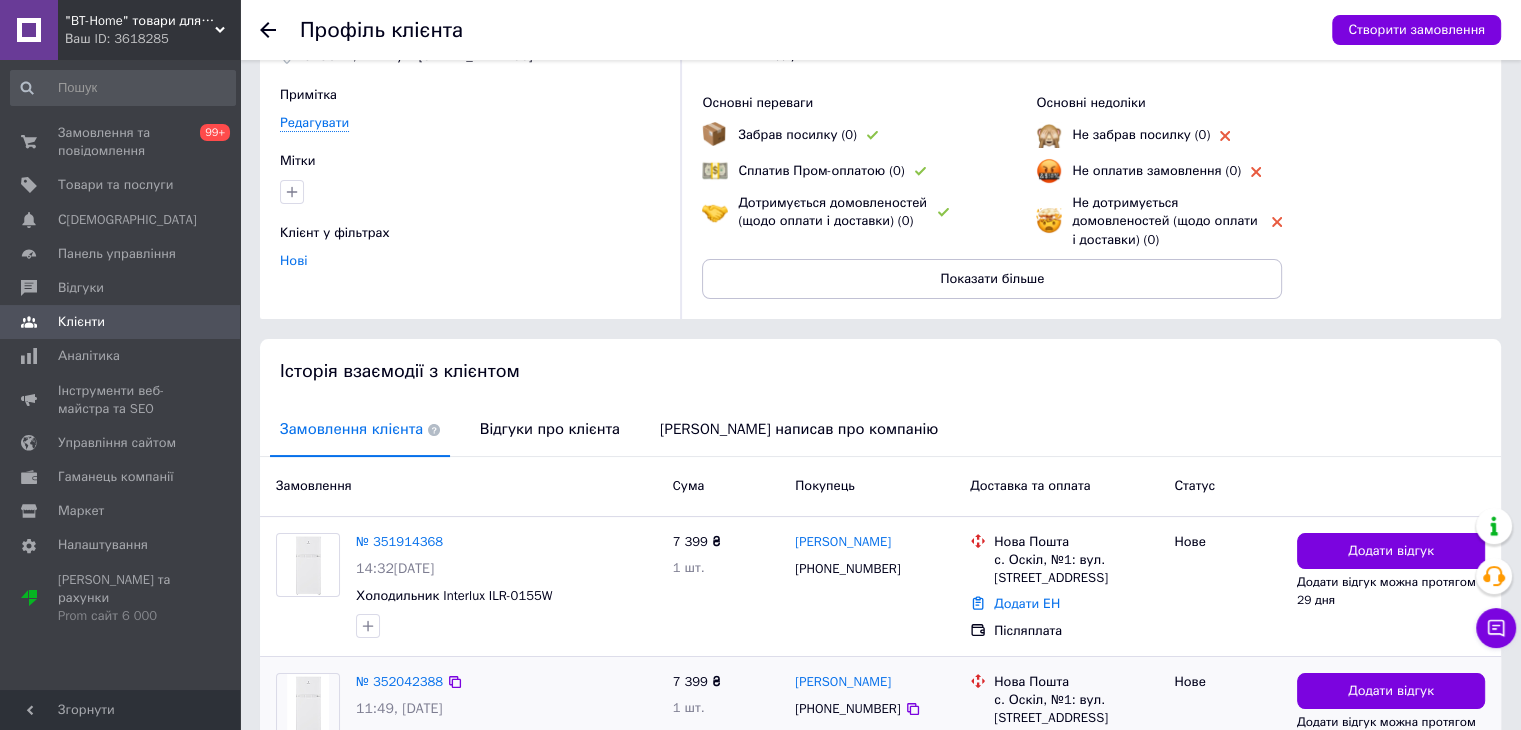 scroll, scrollTop: 261, scrollLeft: 0, axis: vertical 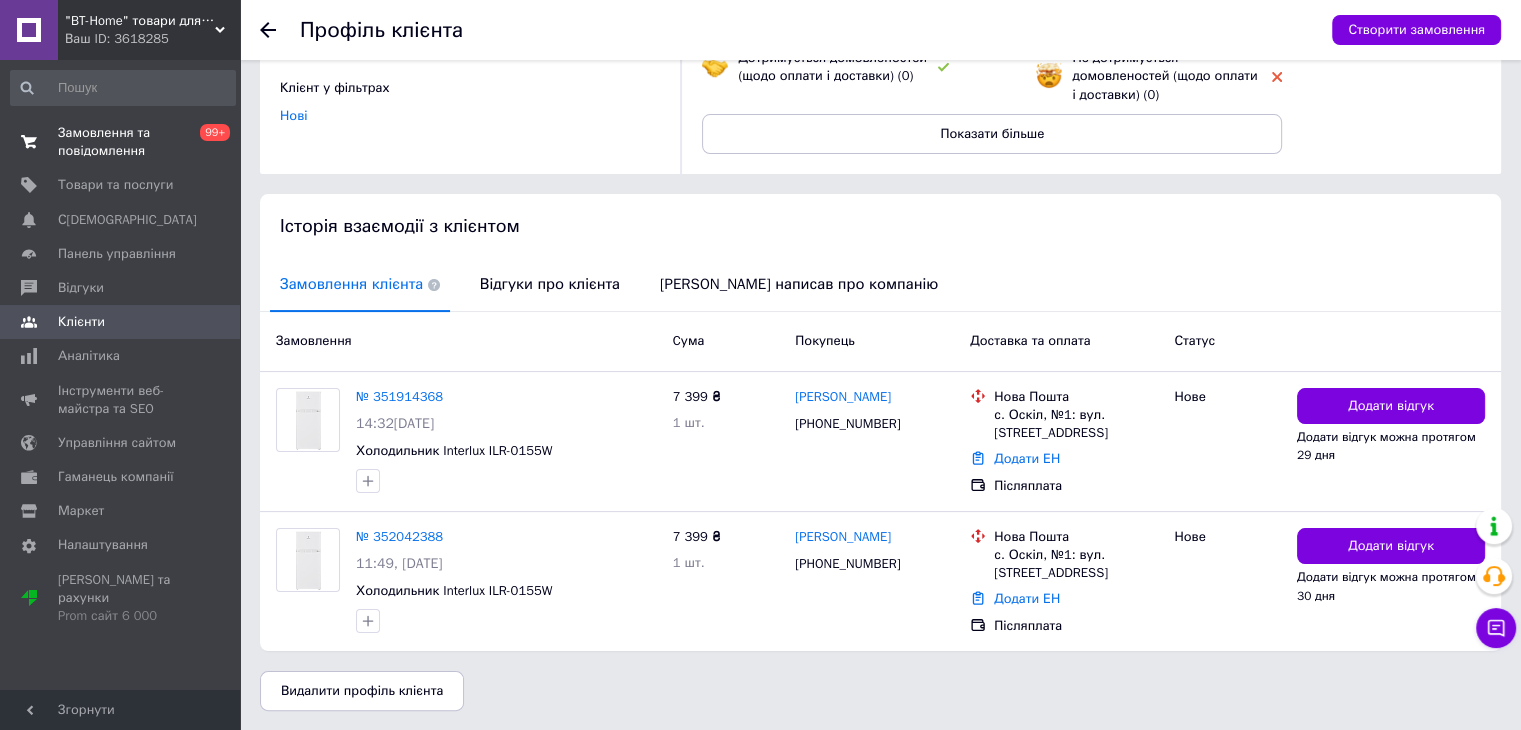 click on "0 99+" at bounding box center [212, 142] 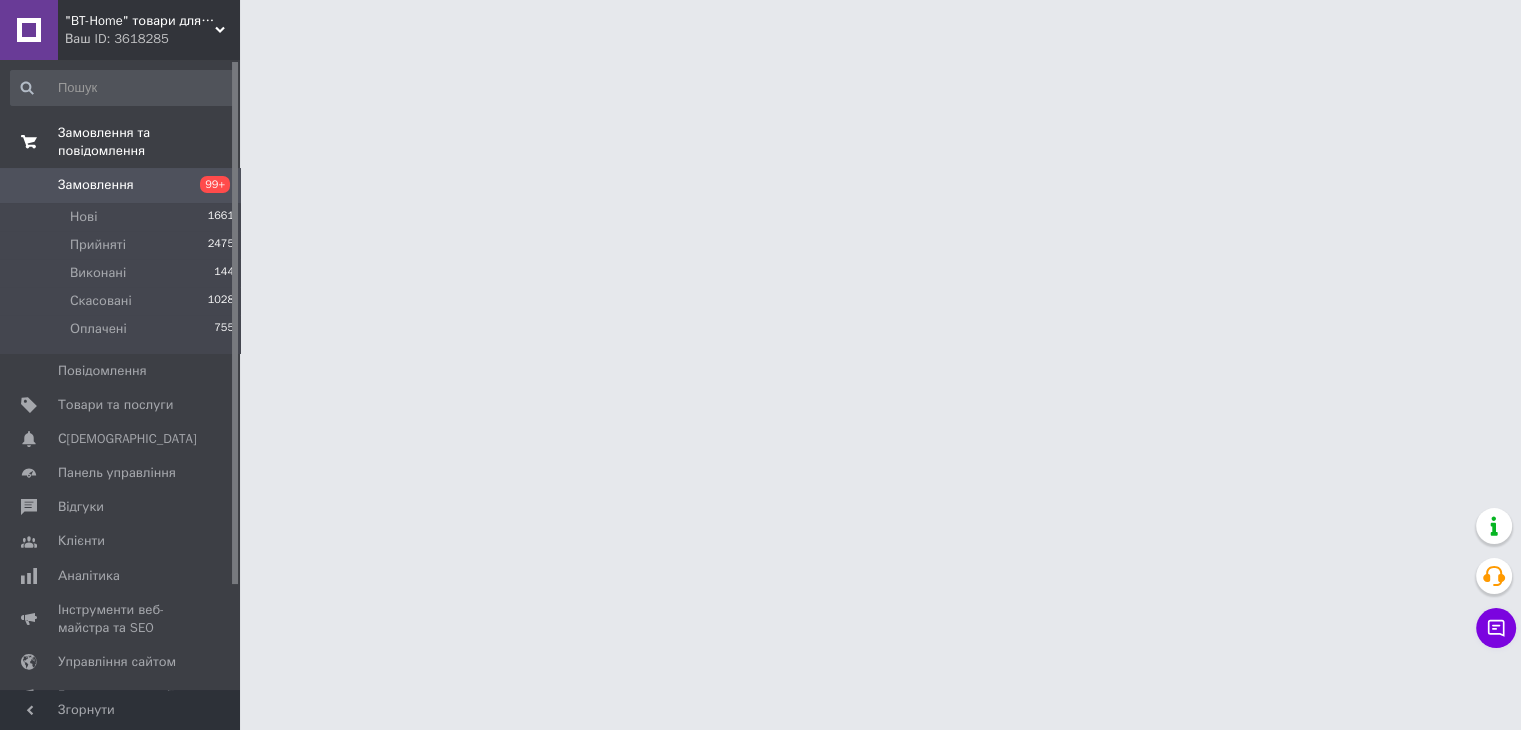 scroll, scrollTop: 0, scrollLeft: 0, axis: both 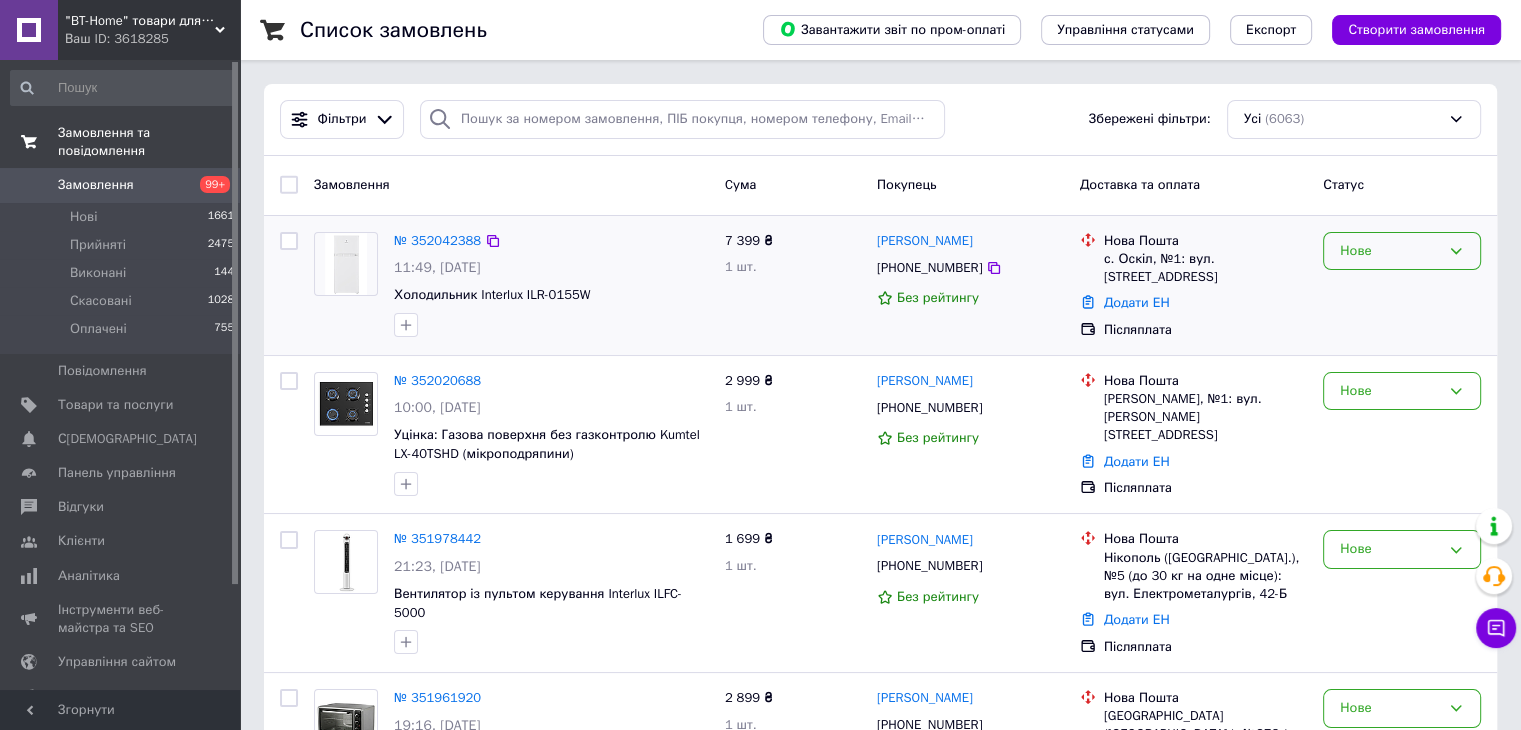click on "Нове" at bounding box center (1402, 251) 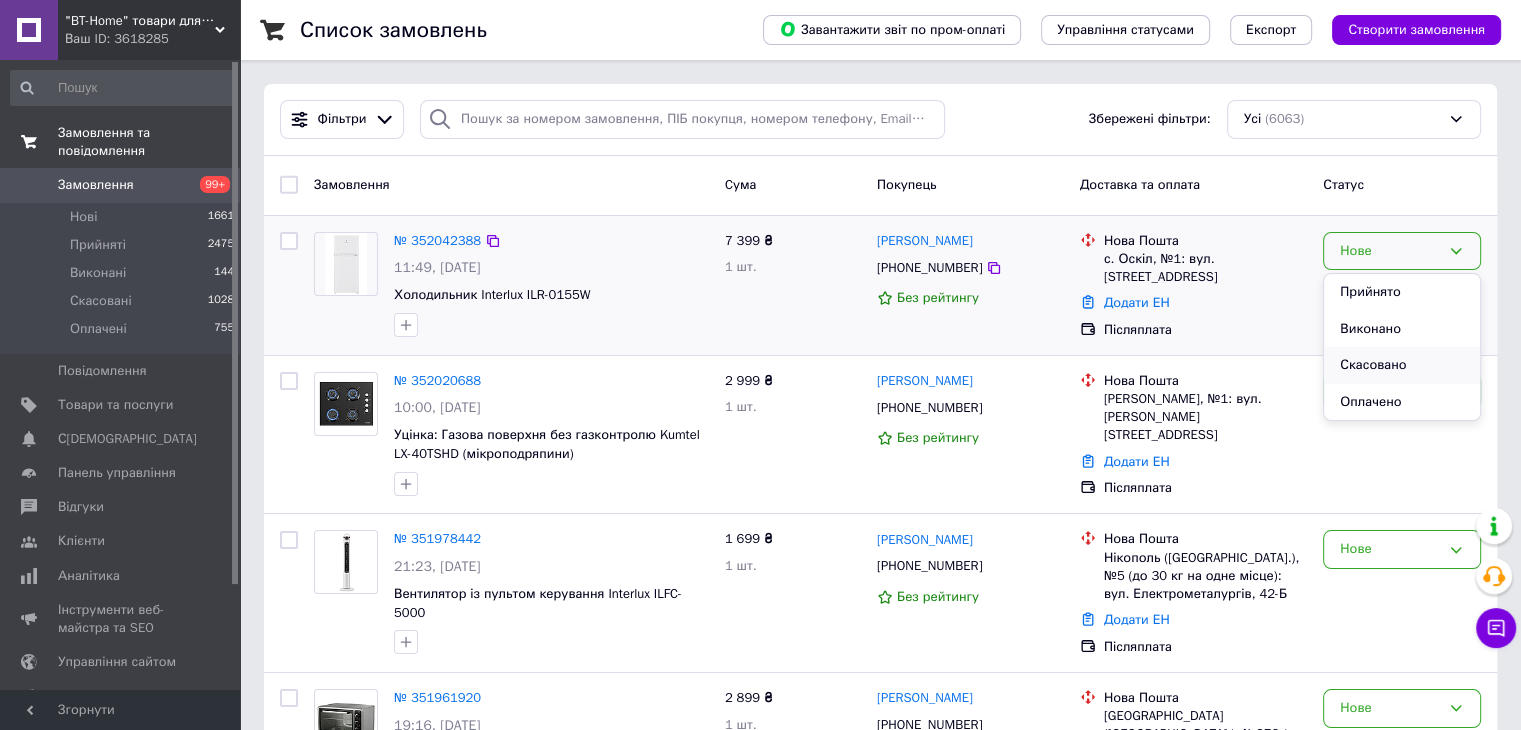 click on "Скасовано" at bounding box center [1402, 365] 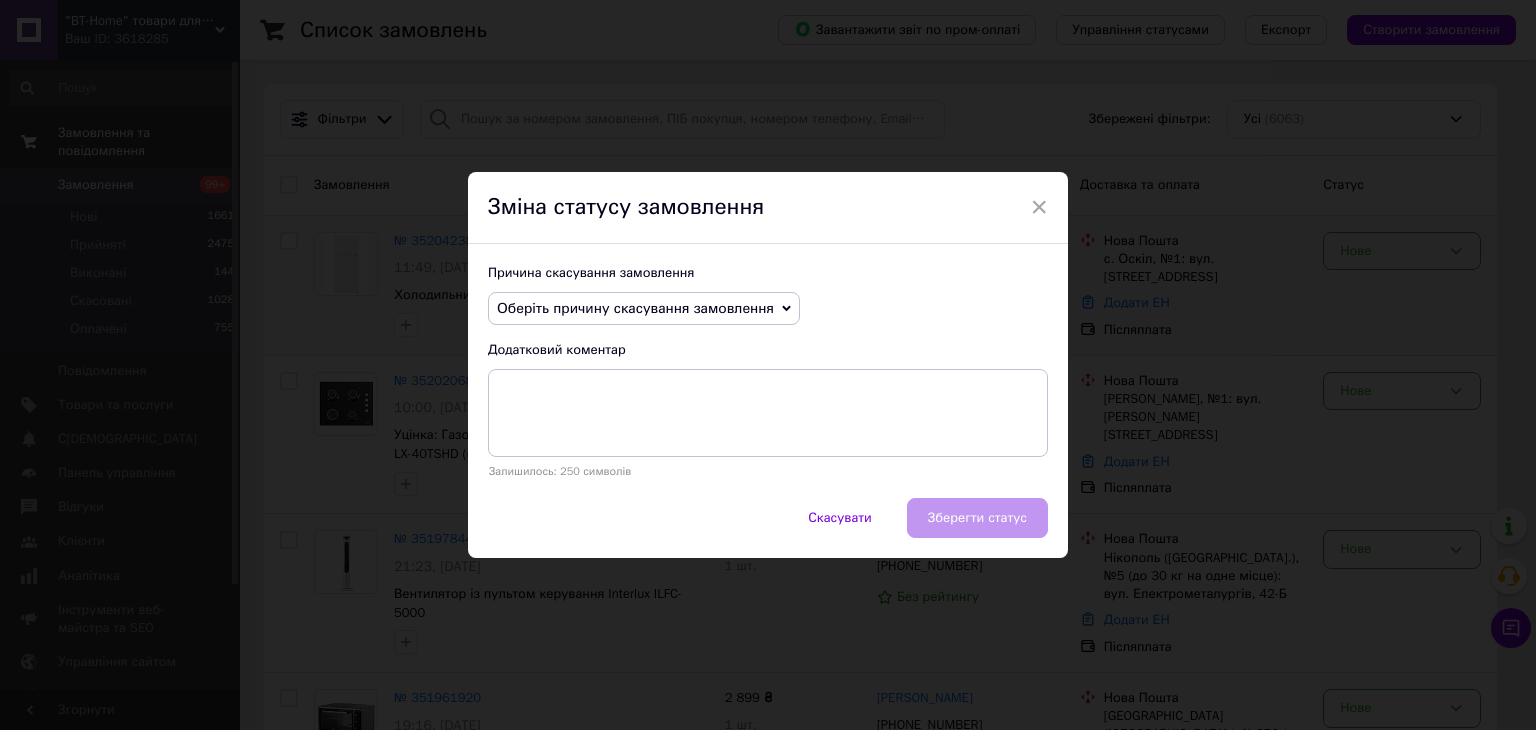 click on "Оберіть причину скасування замовлення" at bounding box center [635, 308] 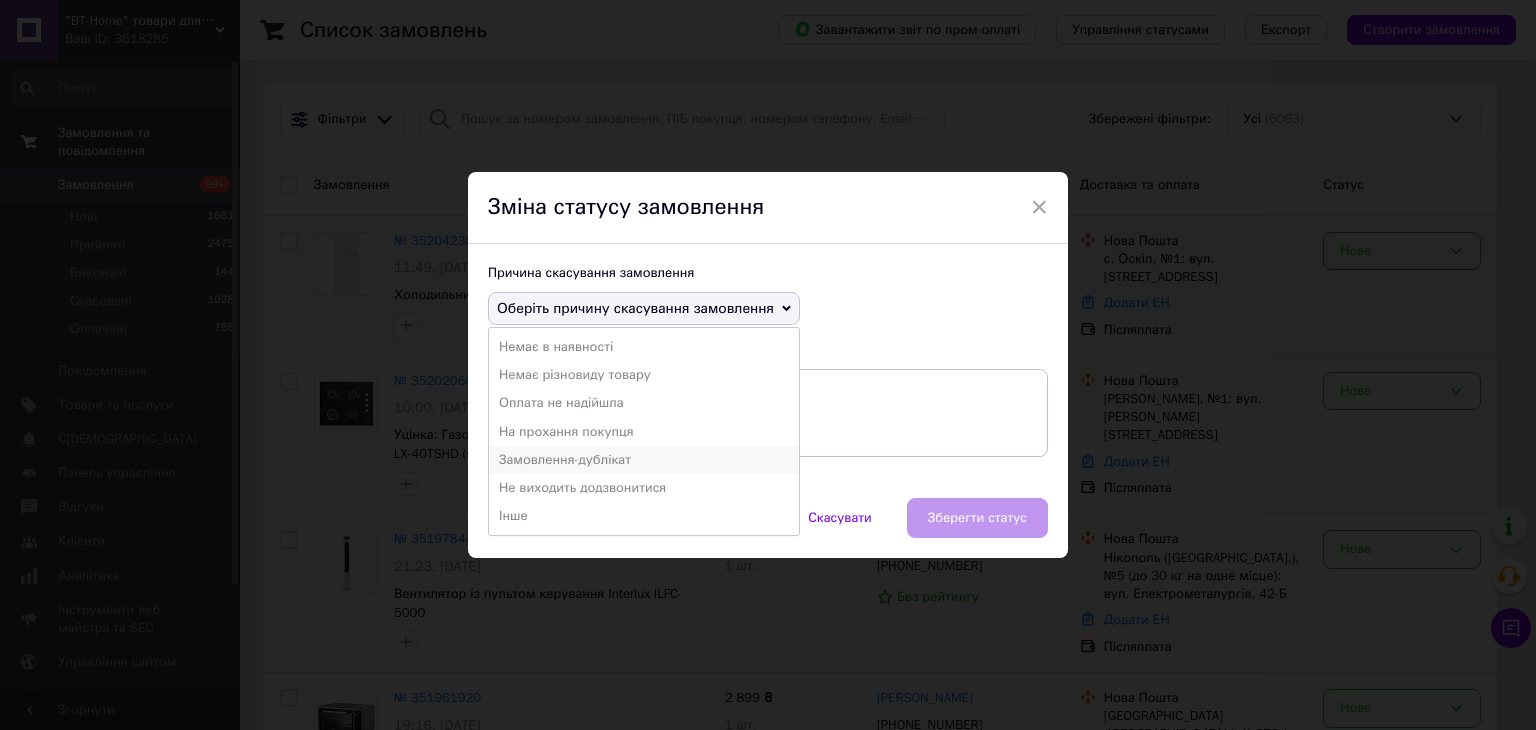 click on "Замовлення-дублікат" at bounding box center (644, 460) 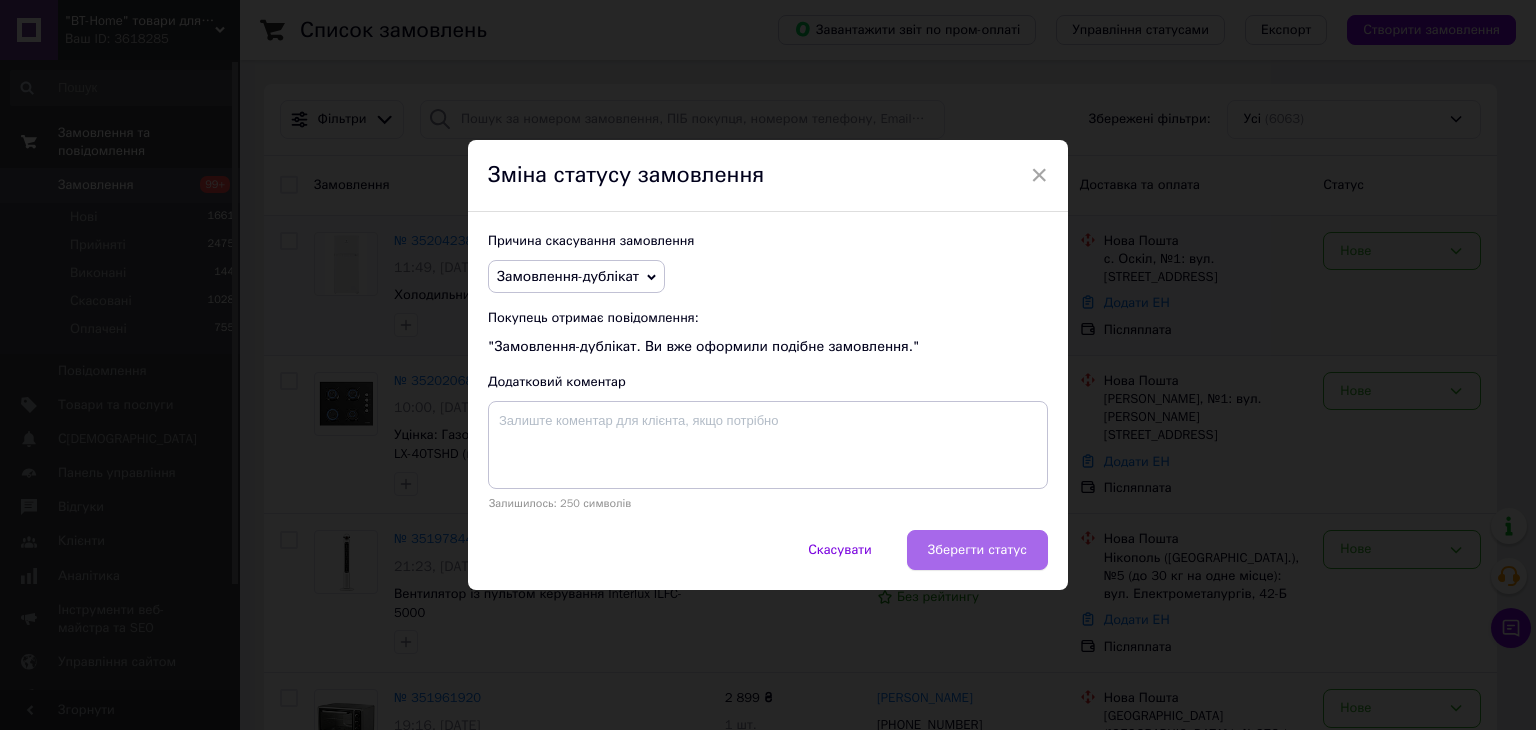 click on "Зберегти статус" at bounding box center (977, 550) 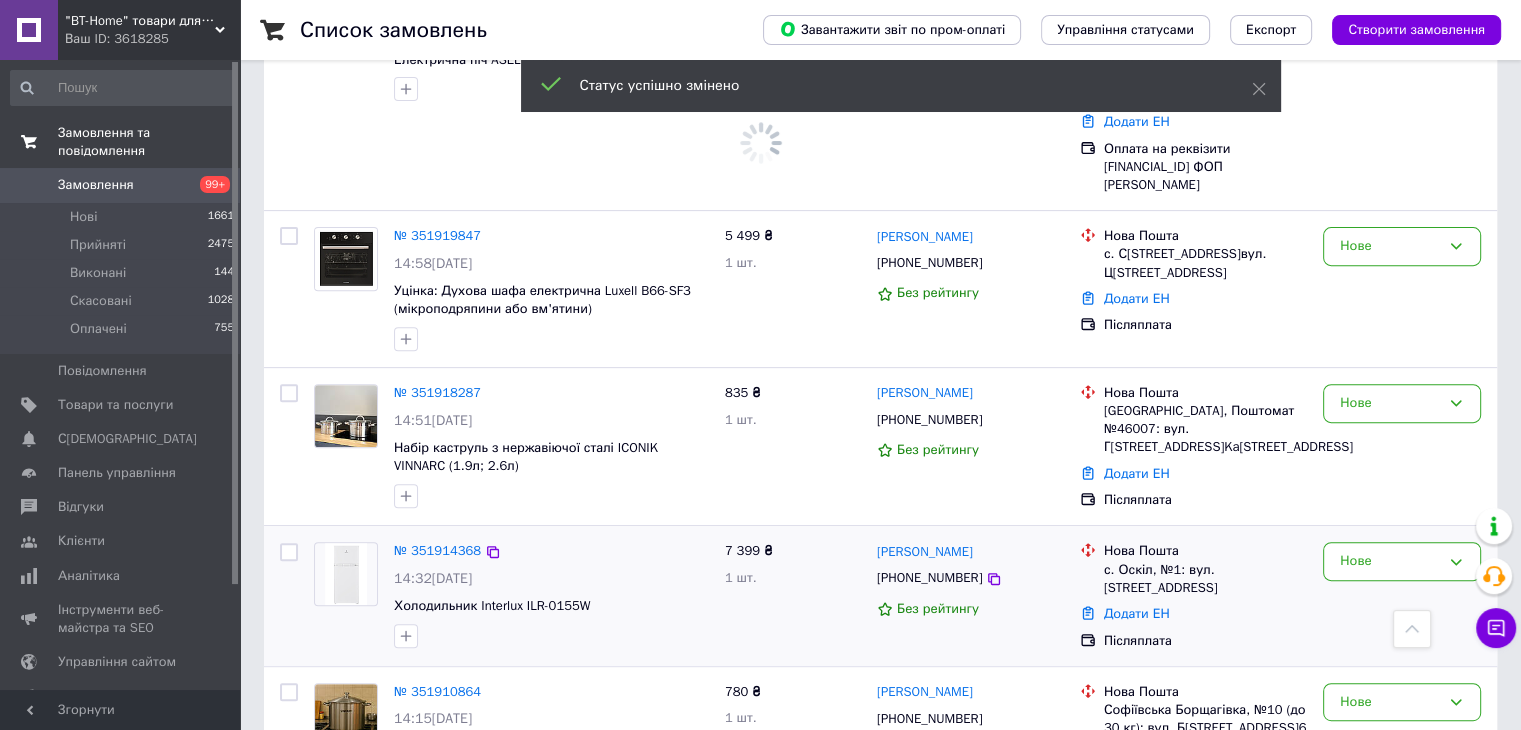 scroll, scrollTop: 800, scrollLeft: 0, axis: vertical 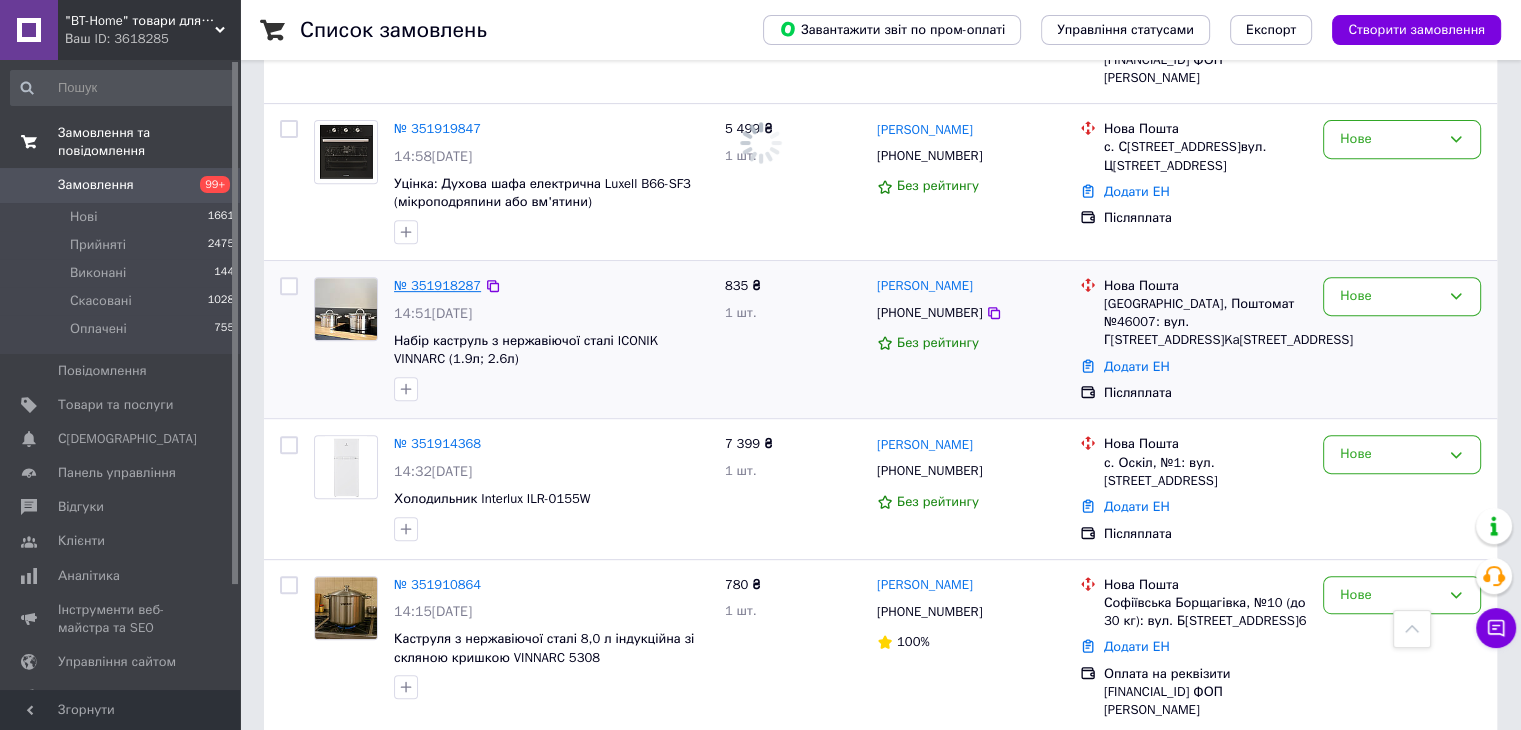 click on "№ 351918287" at bounding box center (437, 285) 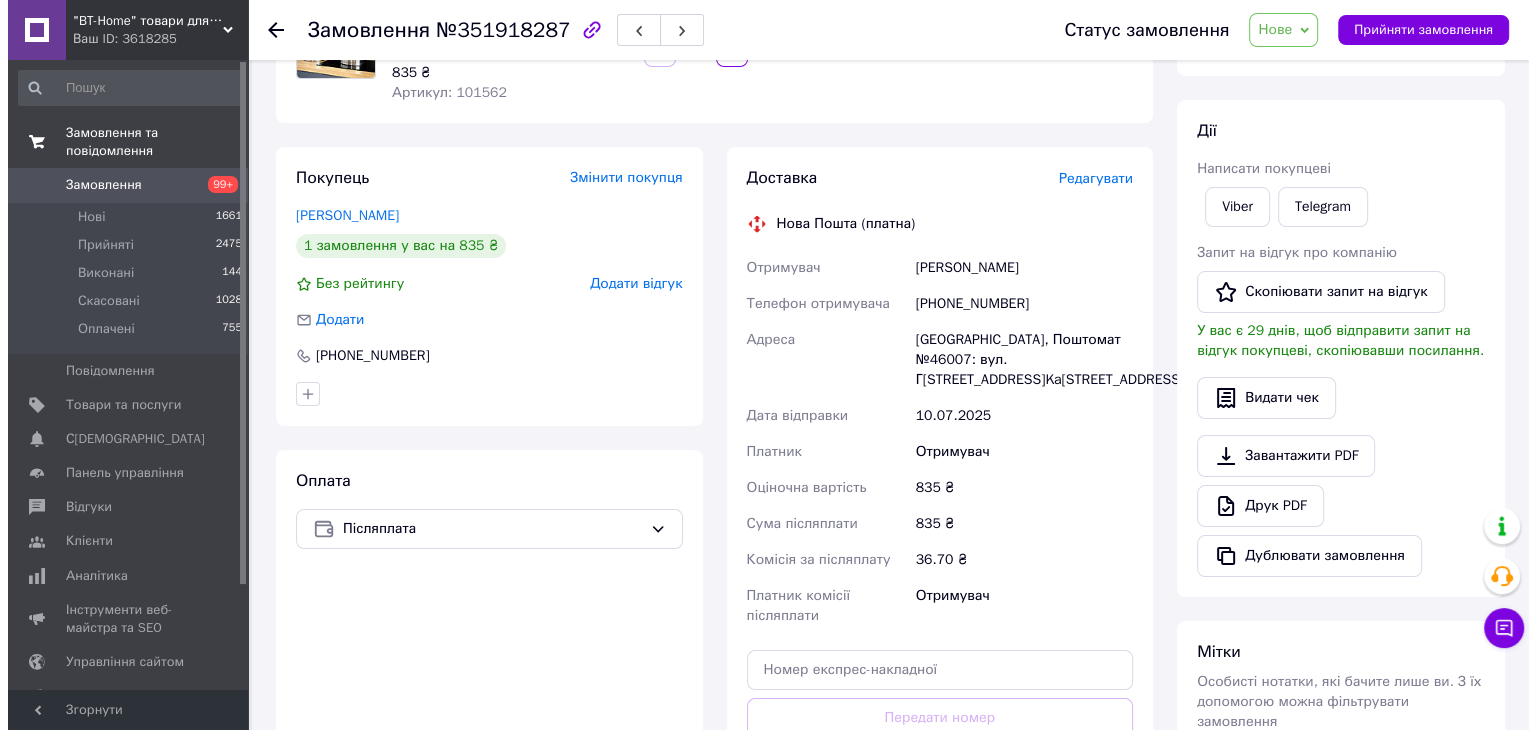 scroll, scrollTop: 200, scrollLeft: 0, axis: vertical 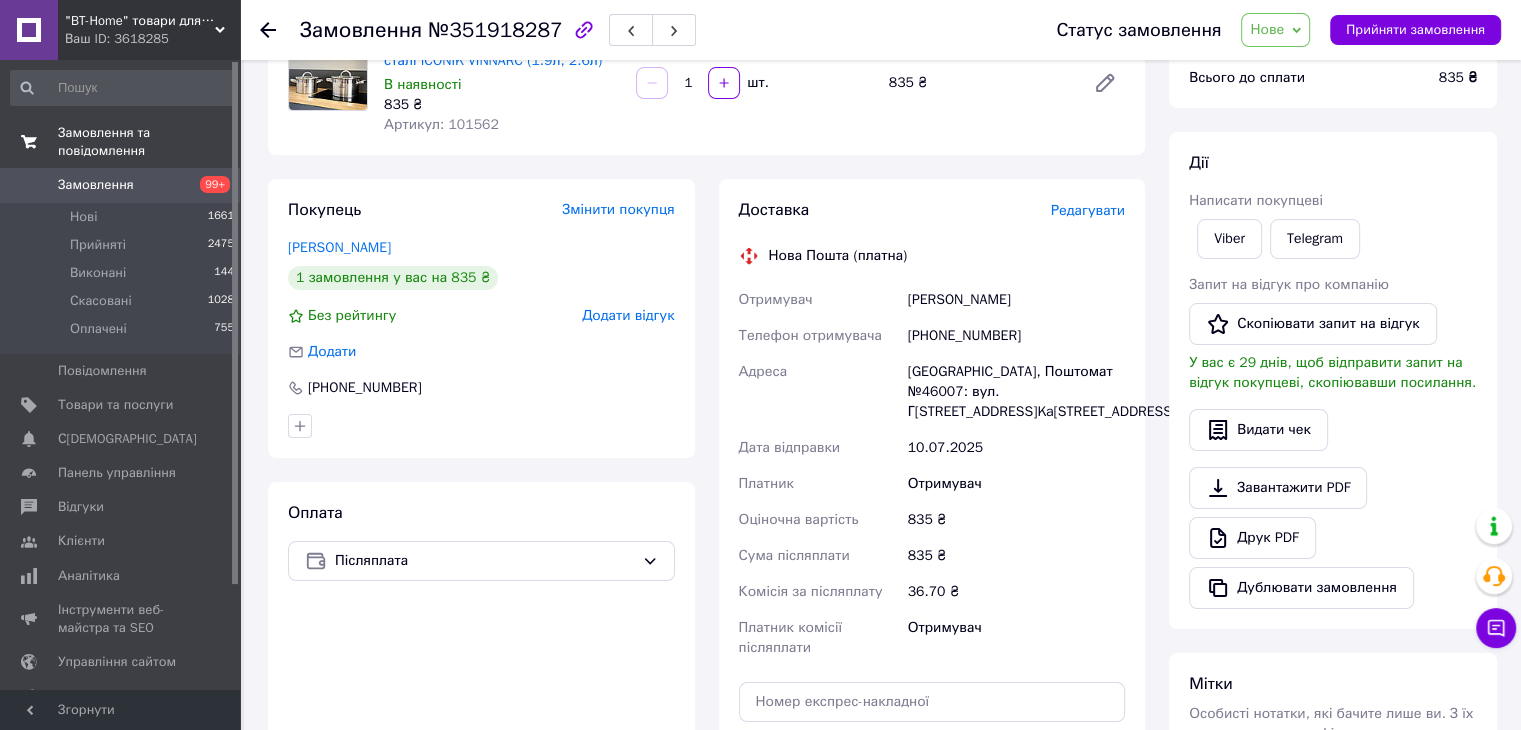 click on "Редагувати" at bounding box center [1088, 210] 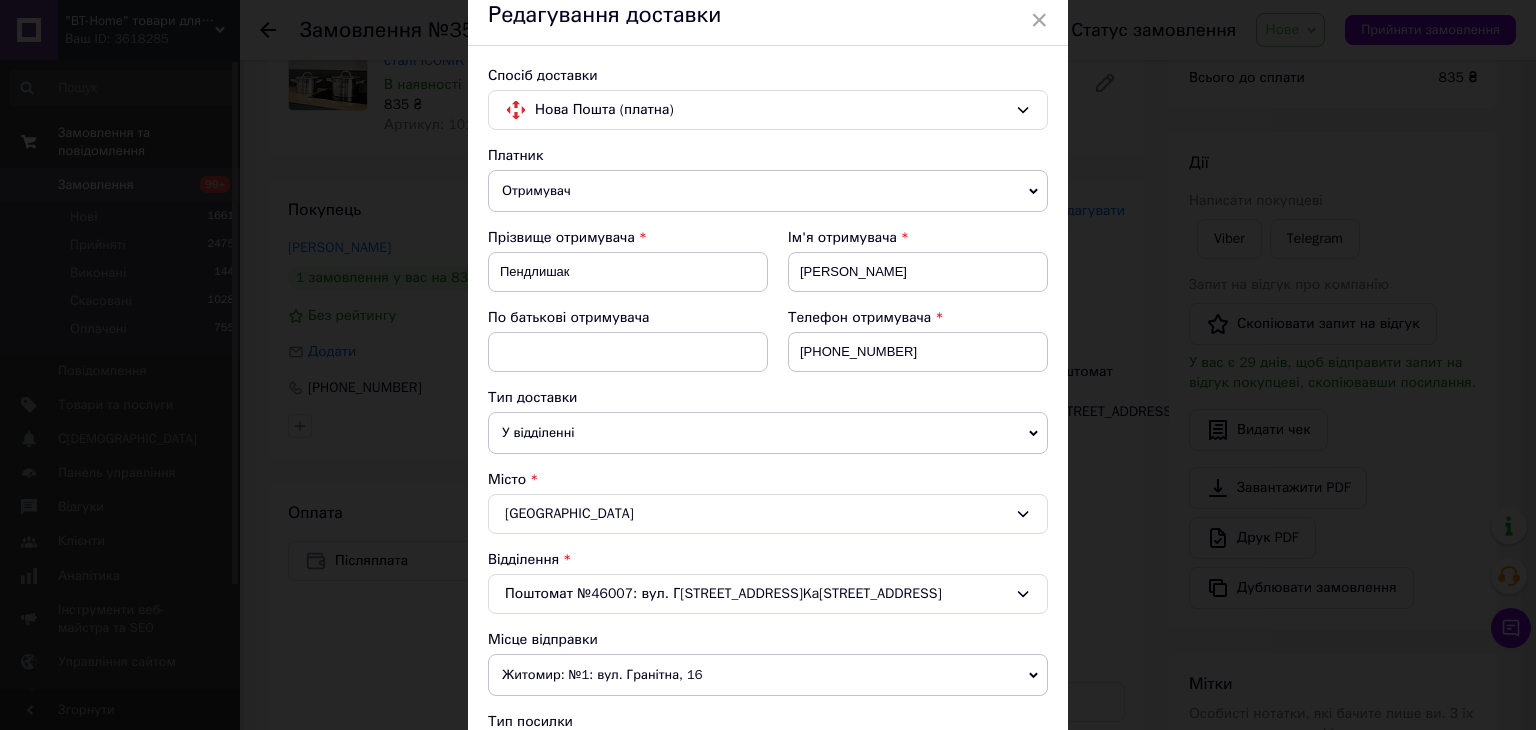 scroll, scrollTop: 200, scrollLeft: 0, axis: vertical 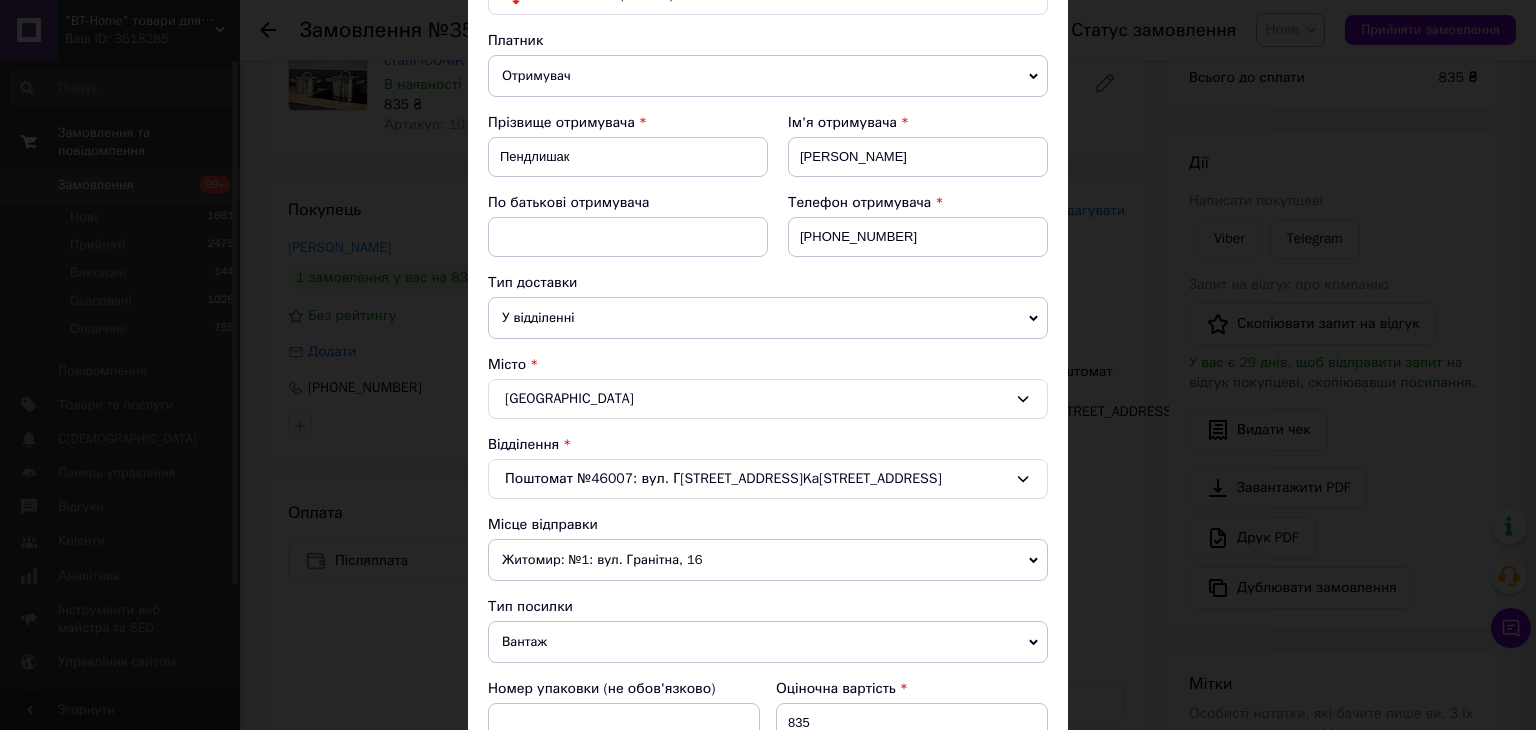click on "Поштомат №46007: вул. Г[STREET_ADDRESS]Ka[STREET_ADDRESS]" at bounding box center [768, 479] 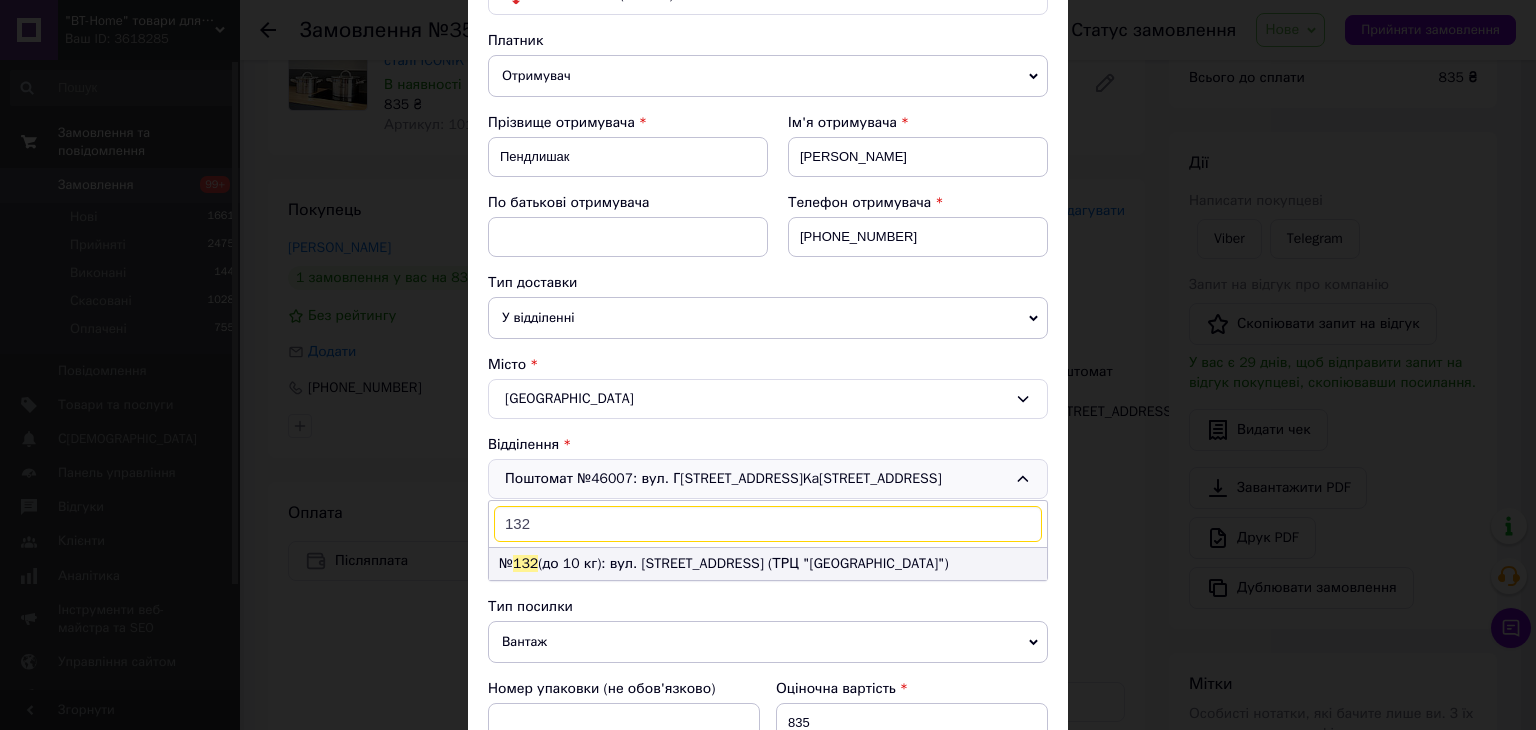 type on "132" 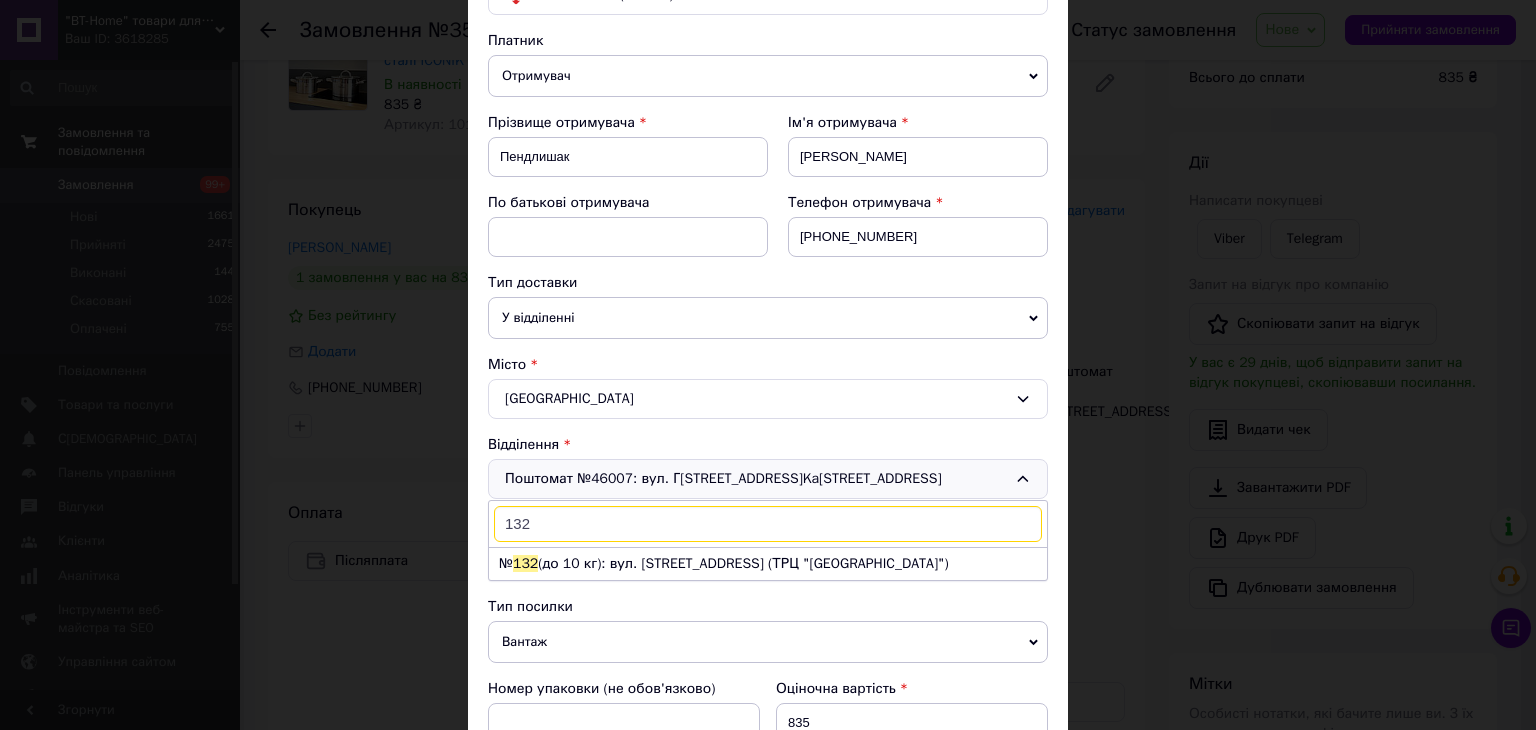 drag, startPoint x: 610, startPoint y: 557, endPoint x: 616, endPoint y: 546, distance: 12.529964 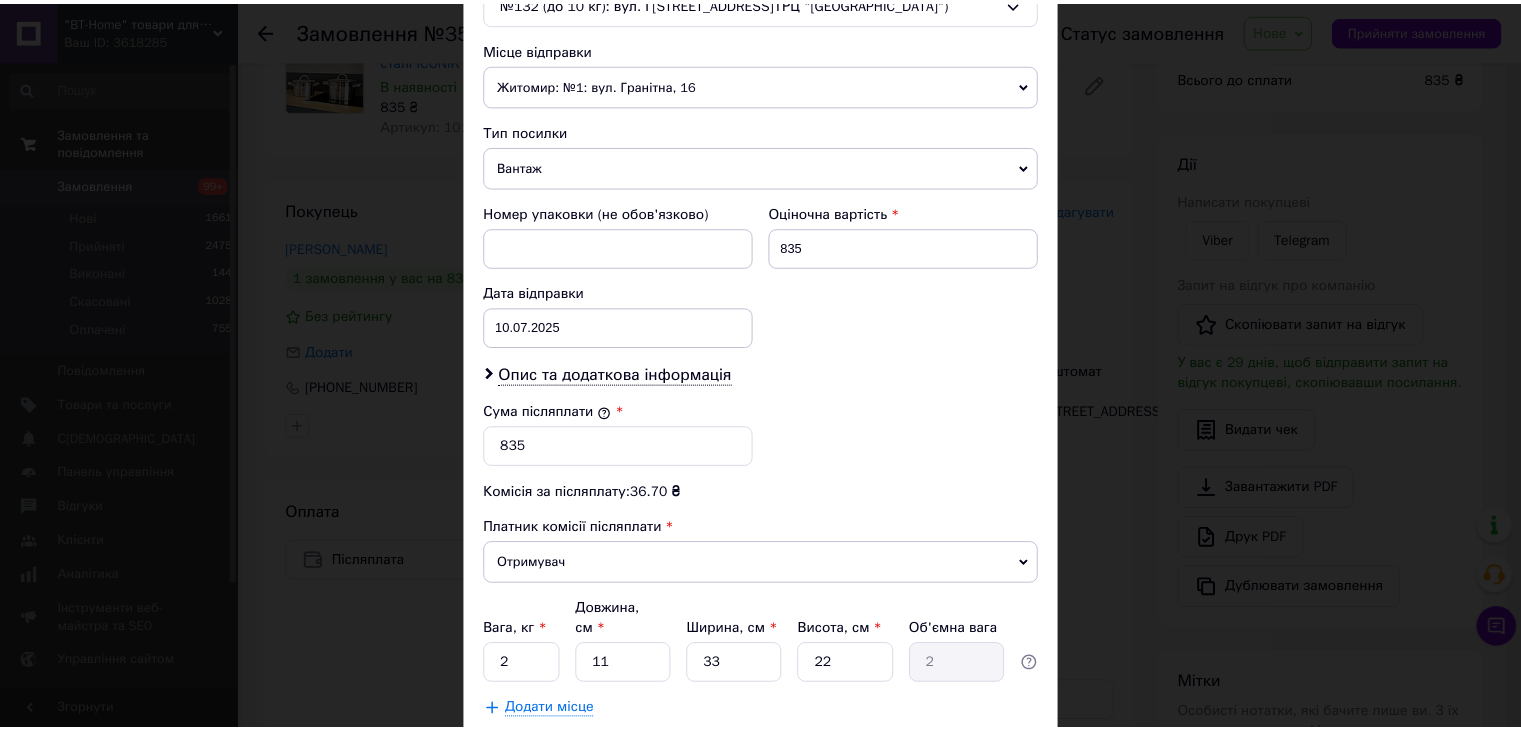 scroll, scrollTop: 790, scrollLeft: 0, axis: vertical 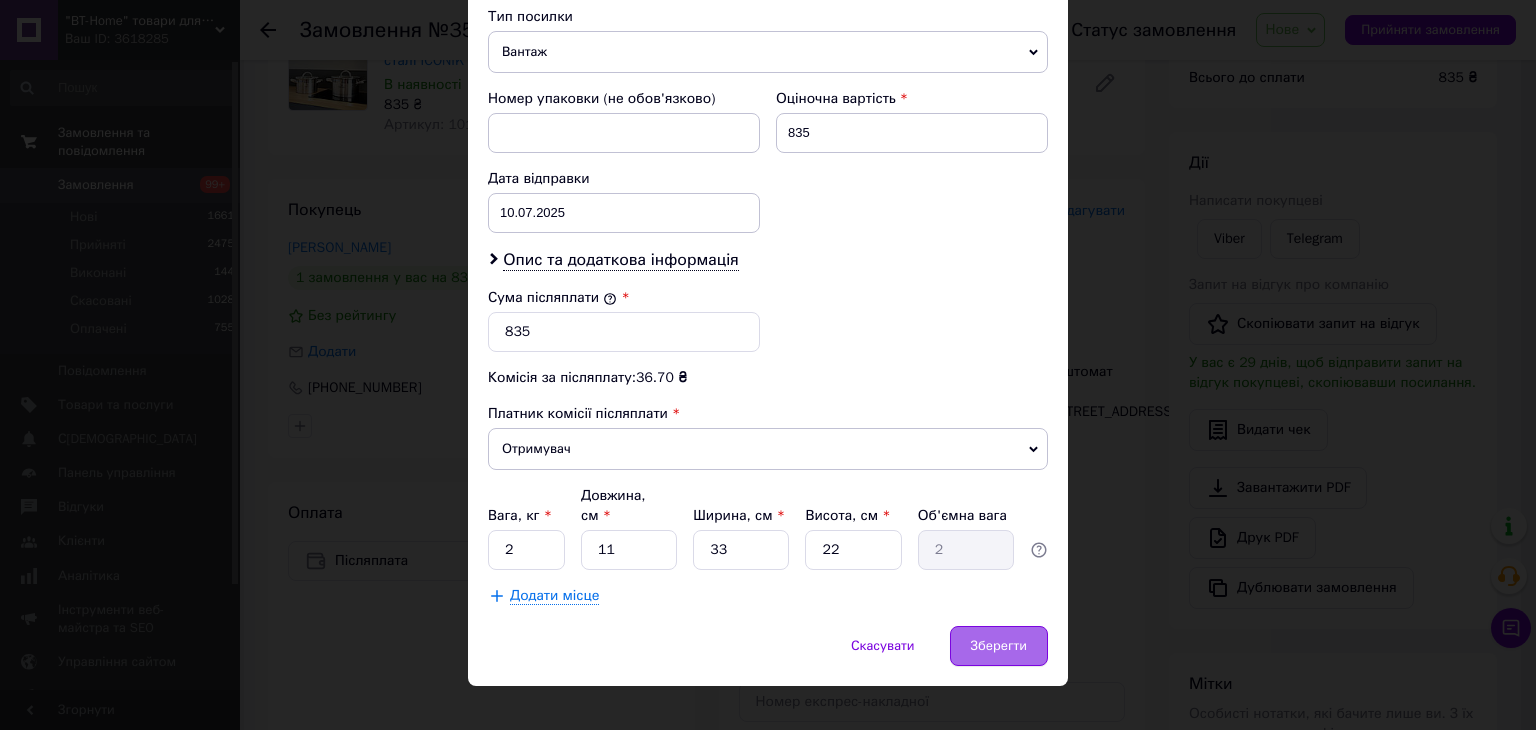 click on "Зберегти" at bounding box center [999, 646] 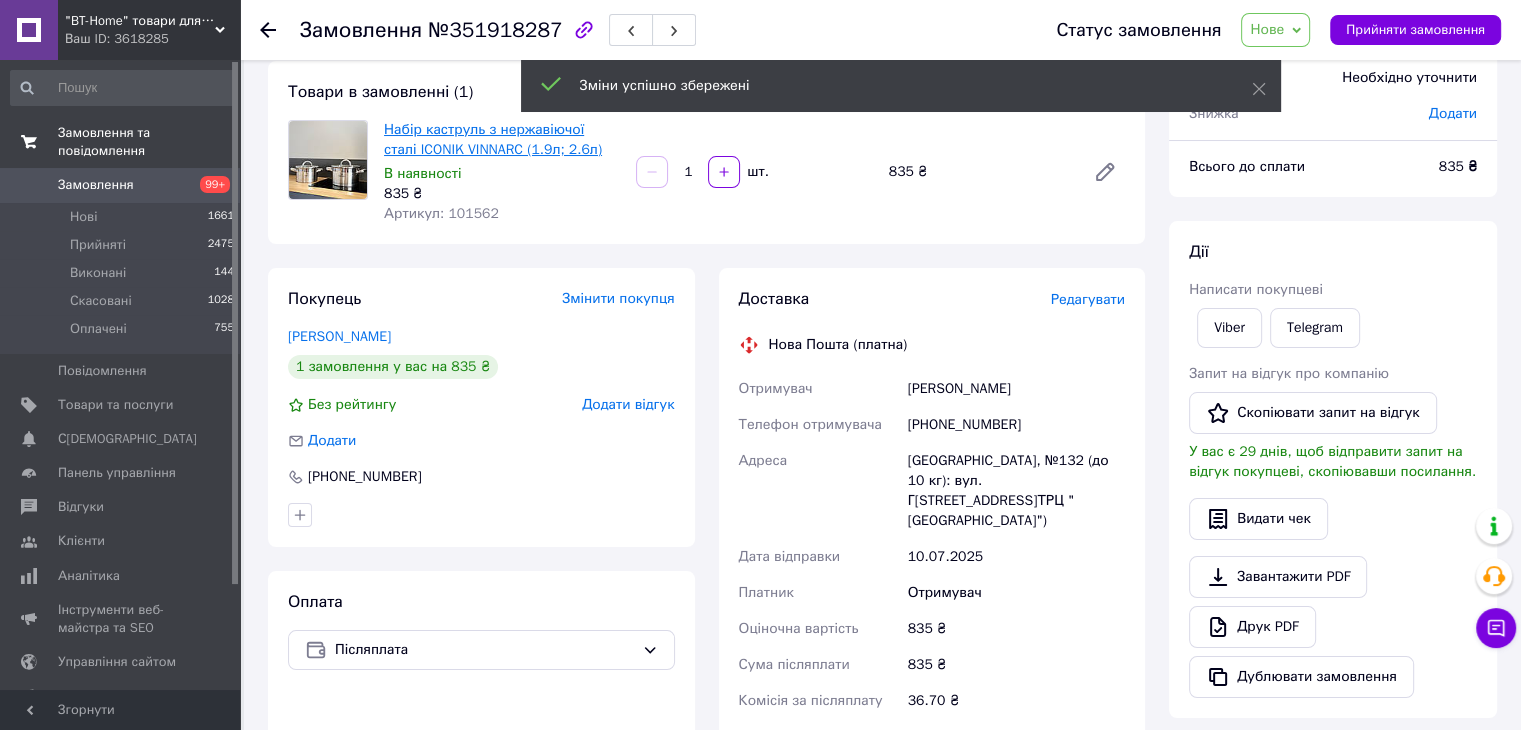 scroll, scrollTop: 0, scrollLeft: 0, axis: both 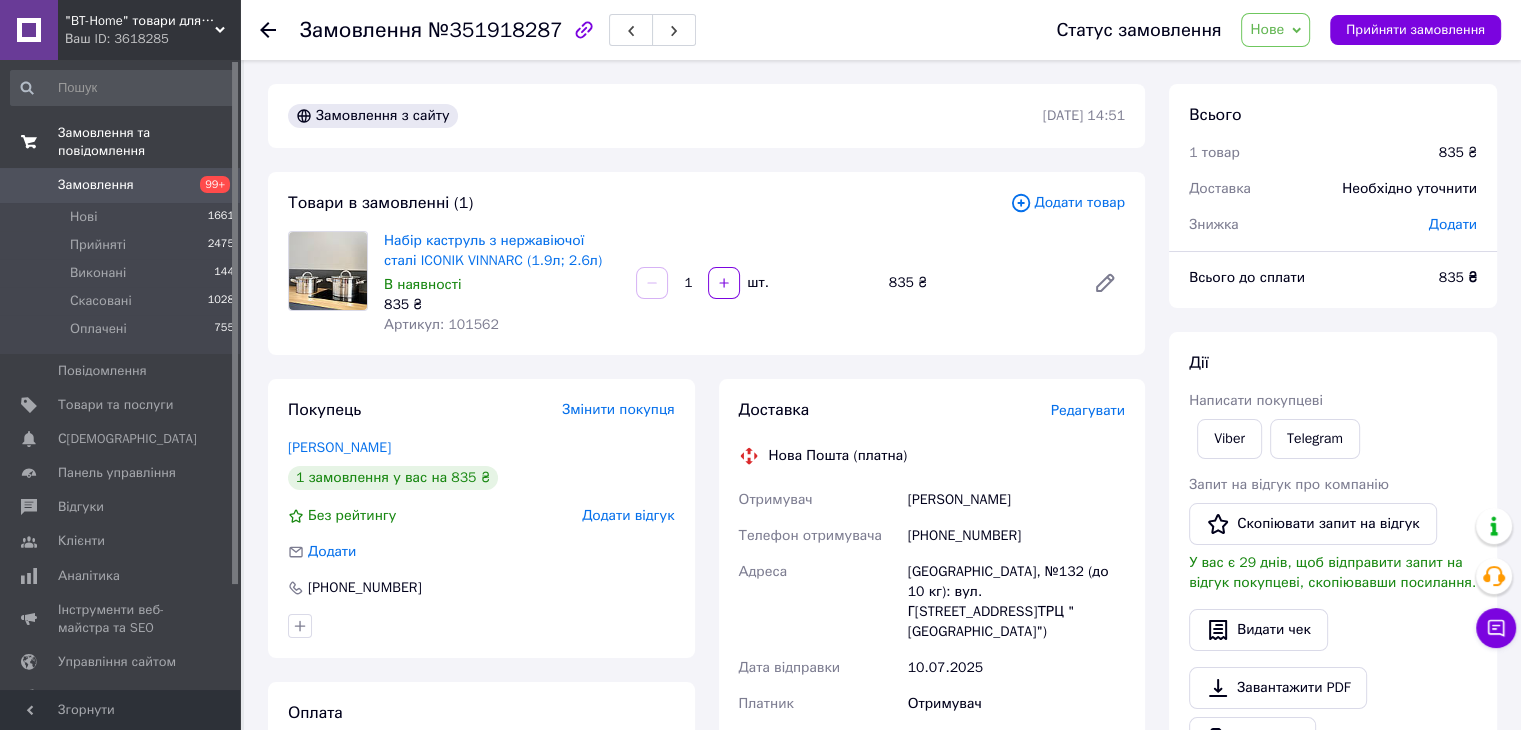 click on "Замовлення №351918287 Статус замовлення [GEOGRAPHIC_DATA] Скасовано Оплачено Прийняти замовлення" at bounding box center (880, 30) 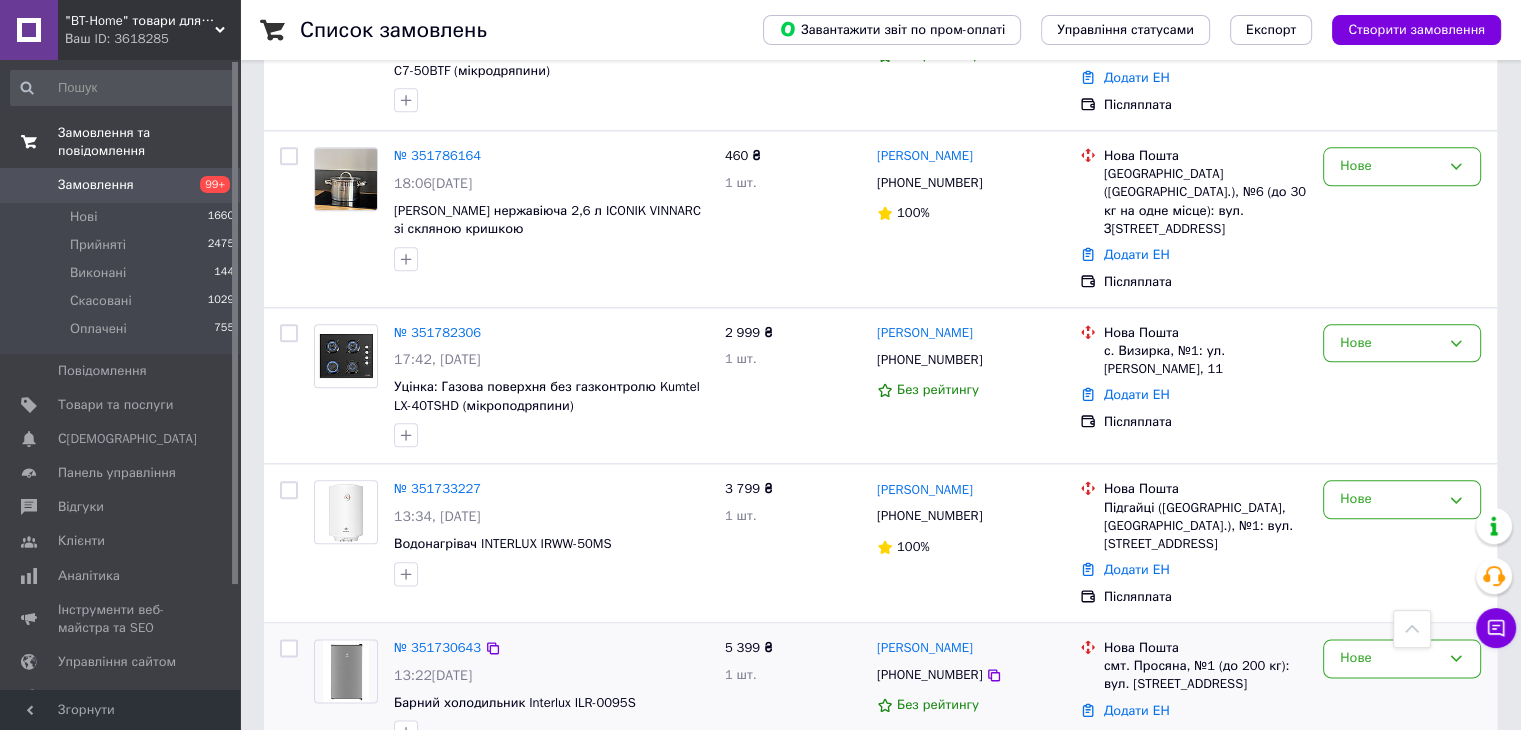 scroll, scrollTop: 2200, scrollLeft: 0, axis: vertical 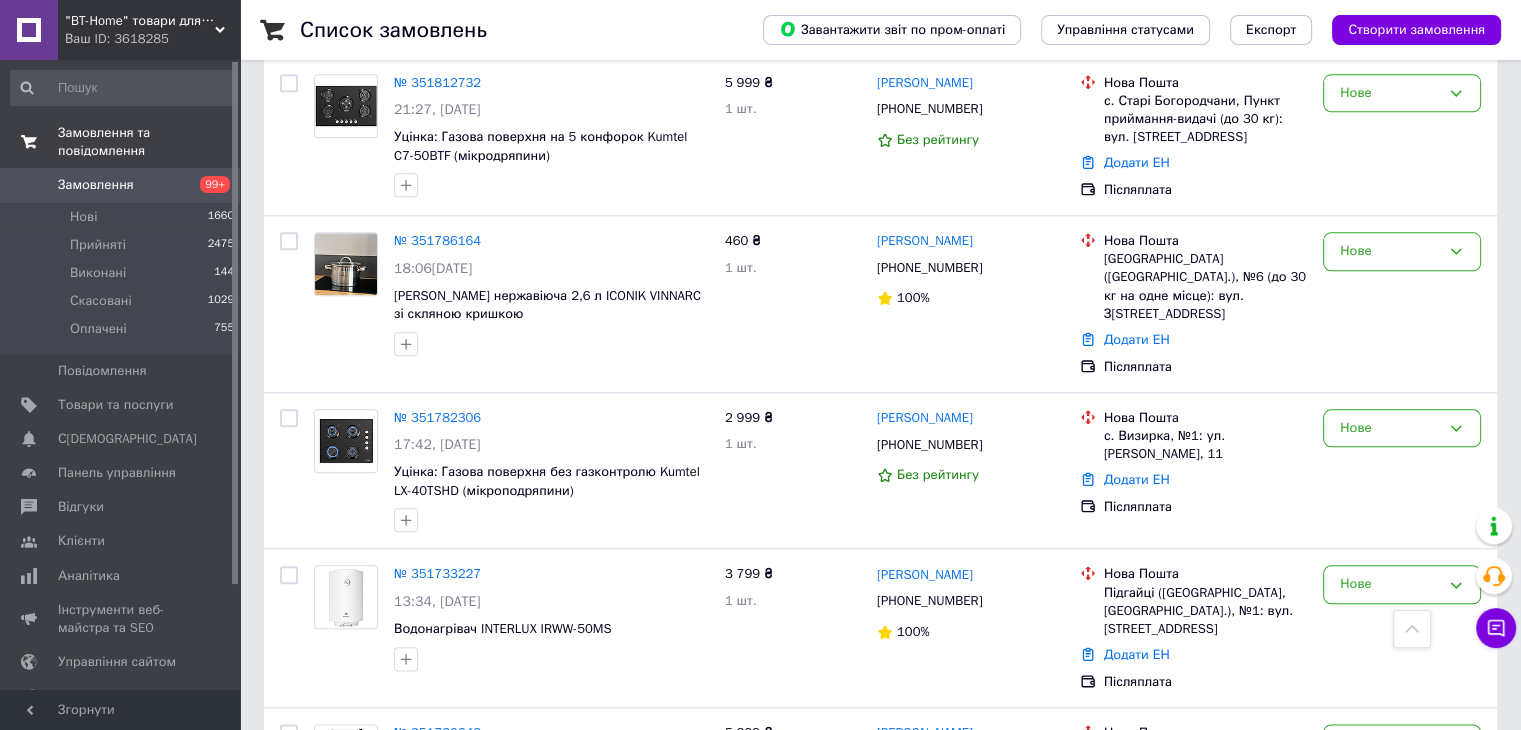 click on "Замовлення" at bounding box center [121, 185] 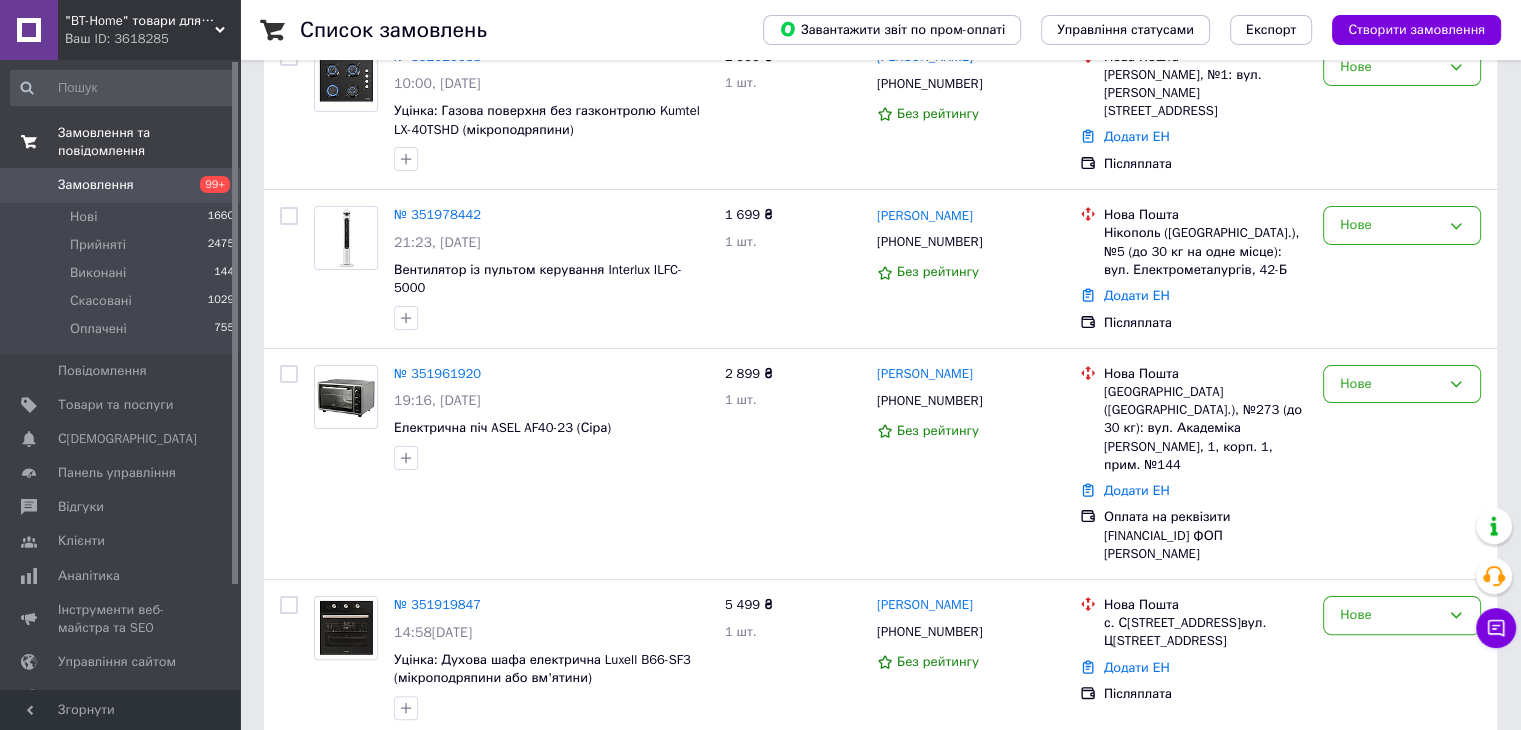 scroll, scrollTop: 200, scrollLeft: 0, axis: vertical 